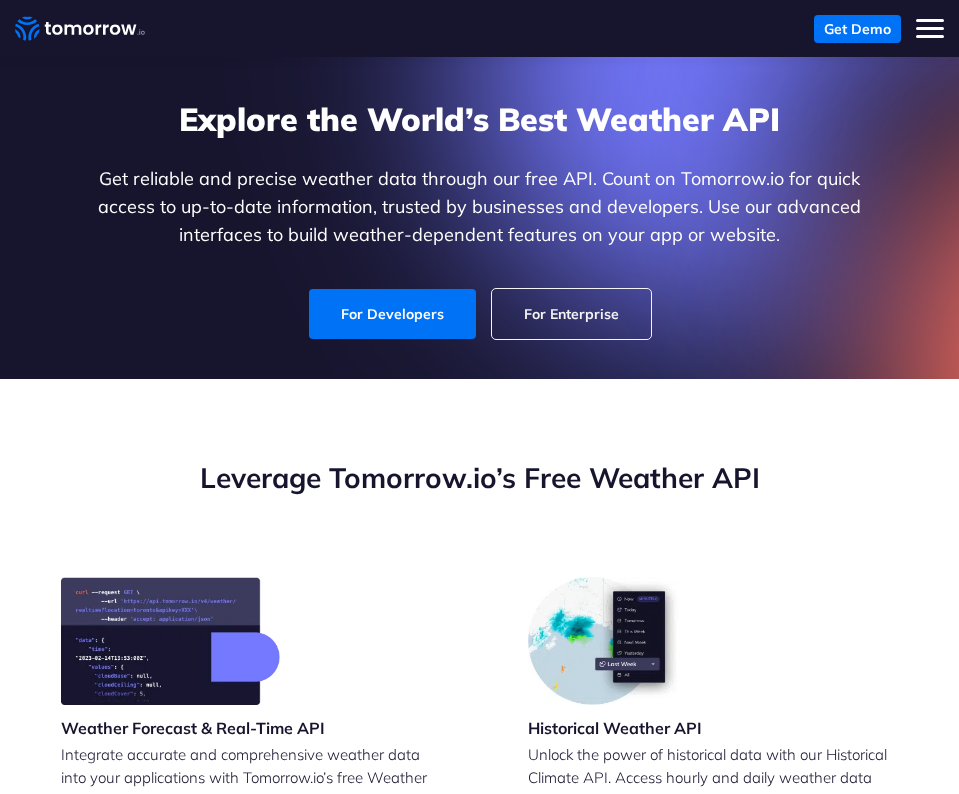 scroll, scrollTop: 0, scrollLeft: 0, axis: both 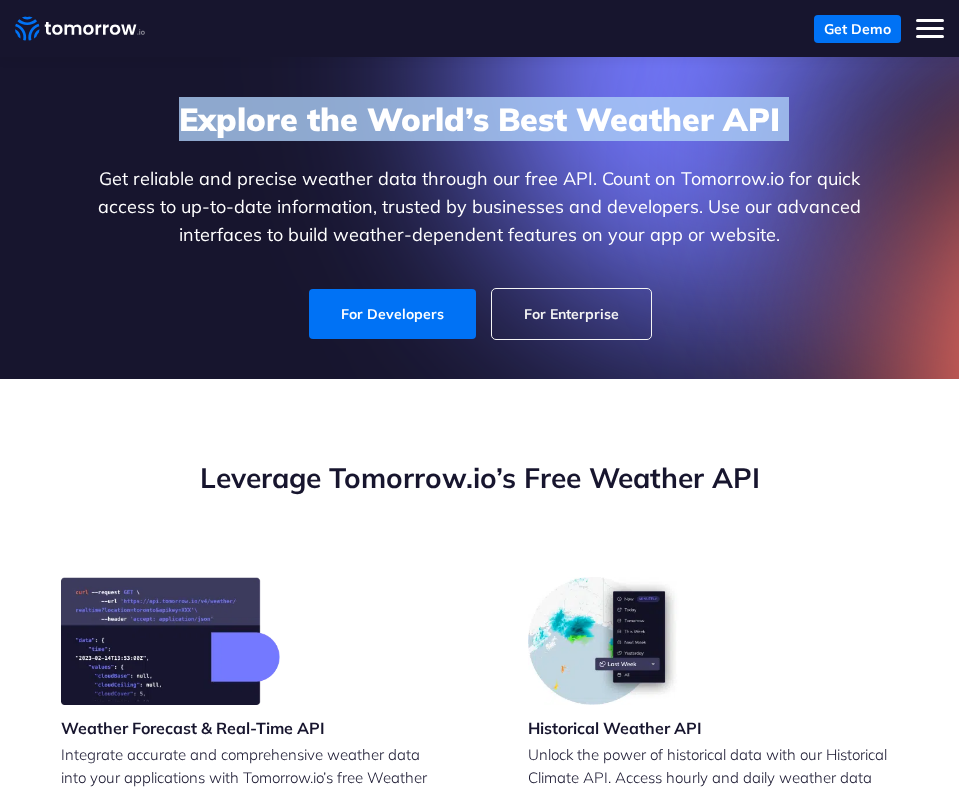 drag, startPoint x: 0, startPoint y: 0, endPoint x: 842, endPoint y: 128, distance: 851.67365 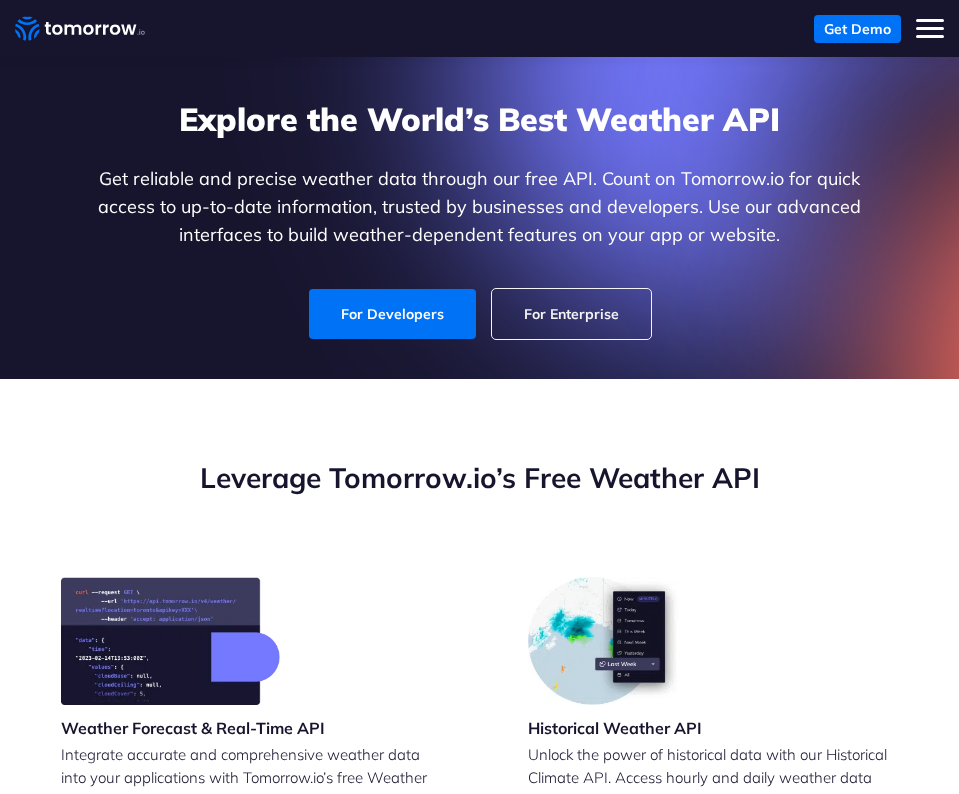 click at bounding box center [1003, 168] 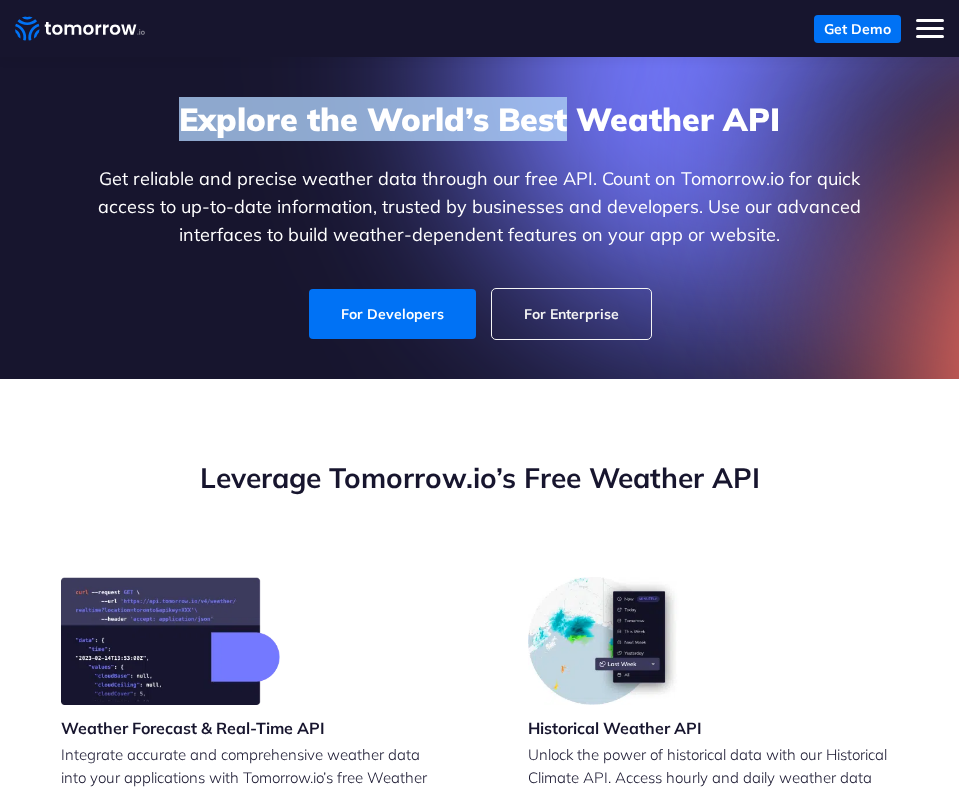 drag, startPoint x: 844, startPoint y: 126, endPoint x: 860, endPoint y: 142, distance: 22.627417 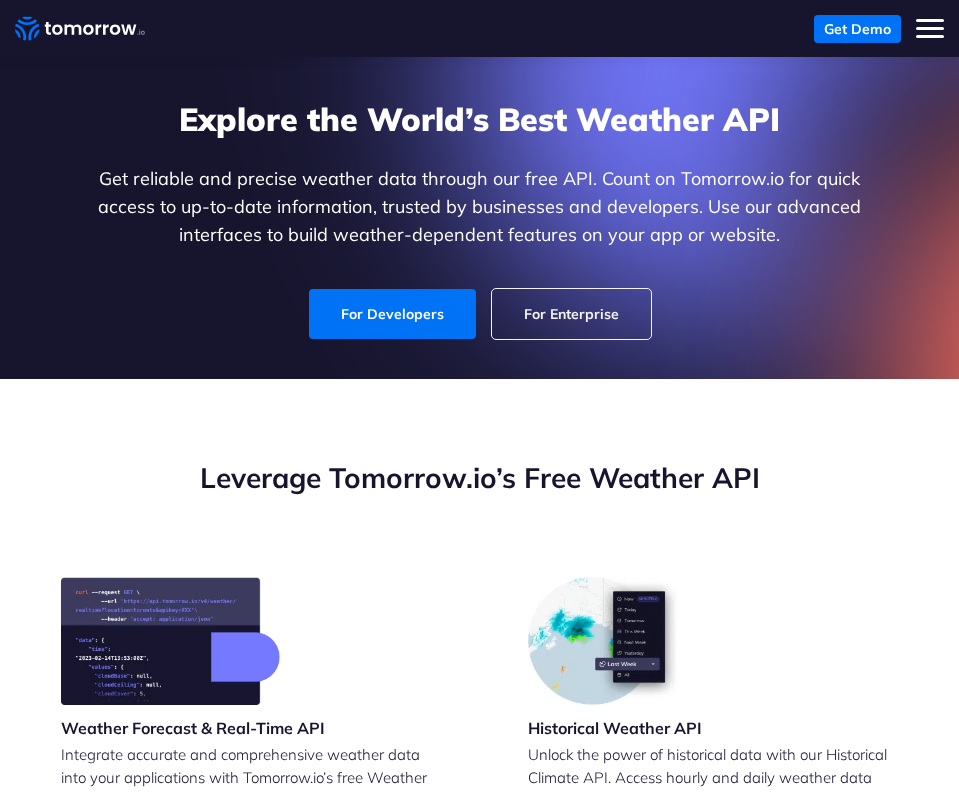 click on "Weather Intelligence Solutions
Products Products
For Organizations
Resilience Platform Your single source of weather truth & decisioning.
Weather API Hyper-accurate weather data with 80+ layers and insights.
See Documentation
Satellite Data
For Consumers" at bounding box center (479, 28) 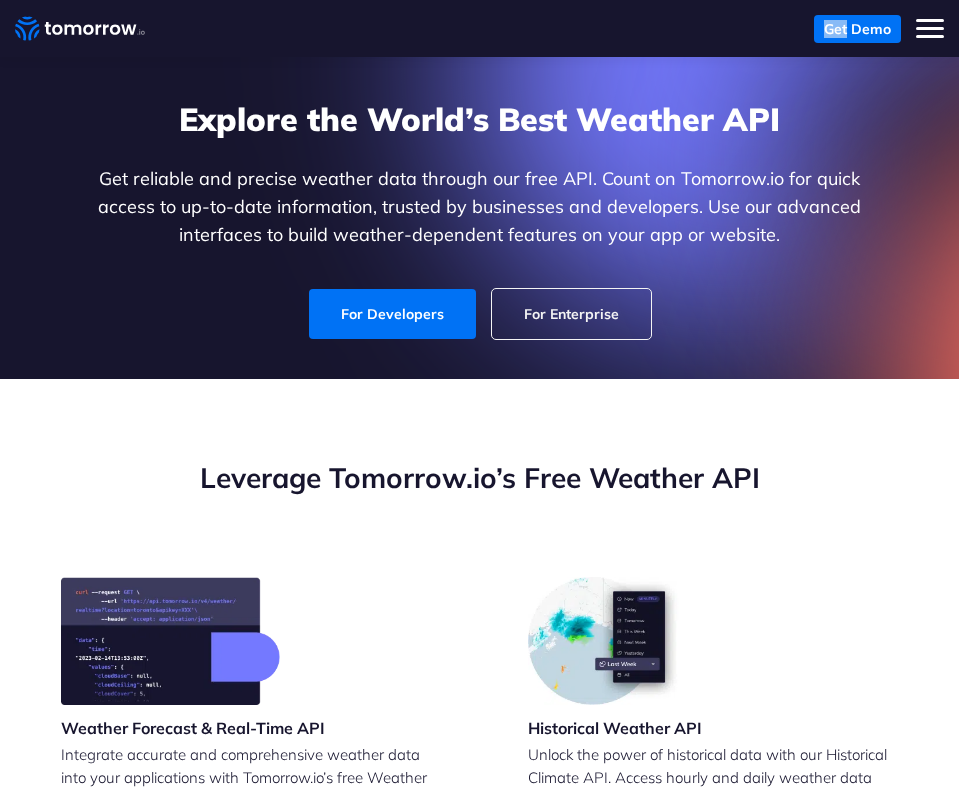 click on "Weather Intelligence Solutions
Products Products
For Organizations
Resilience Platform Your single source of weather truth & decisioning.
Weather API Hyper-accurate weather data with 80+ layers and insights.
See Documentation
Satellite Data
For Consumers" at bounding box center [479, 28] 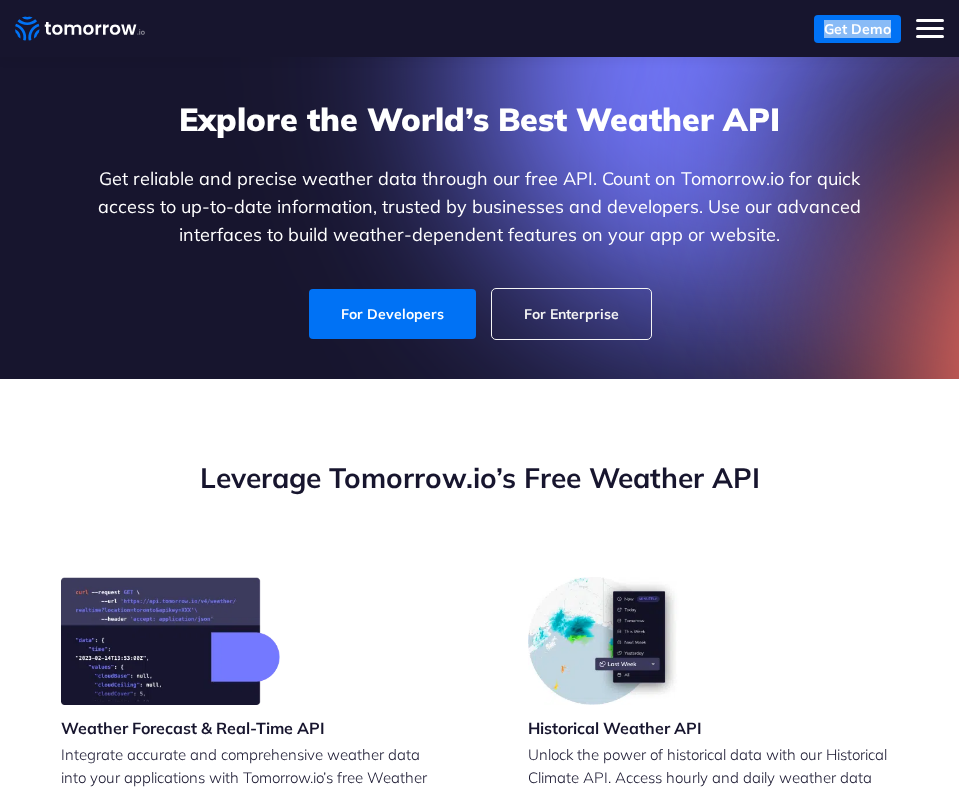 click on "Weather Intelligence Solutions
Products Products
For Organizations
Resilience Platform Your single source of weather truth & decisioning.
Weather API Hyper-accurate weather data with 80+ layers and insights.
See Documentation
Satellite Data
For Consumers" at bounding box center [479, 28] 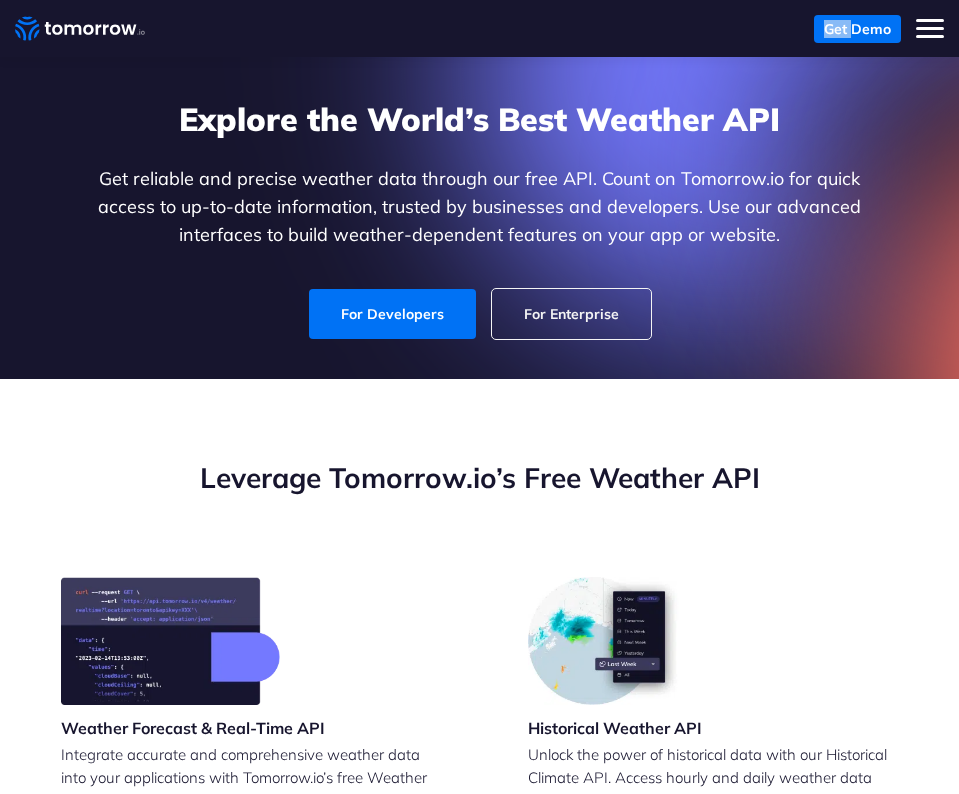 click on "Weather Intelligence Solutions
Products Products
For Organizations
Resilience Platform Your single source of weather truth & decisioning.
Weather API Hyper-accurate weather data with 80+ layers and insights.
See Documentation
Satellite Data
For Consumers" at bounding box center [479, 28] 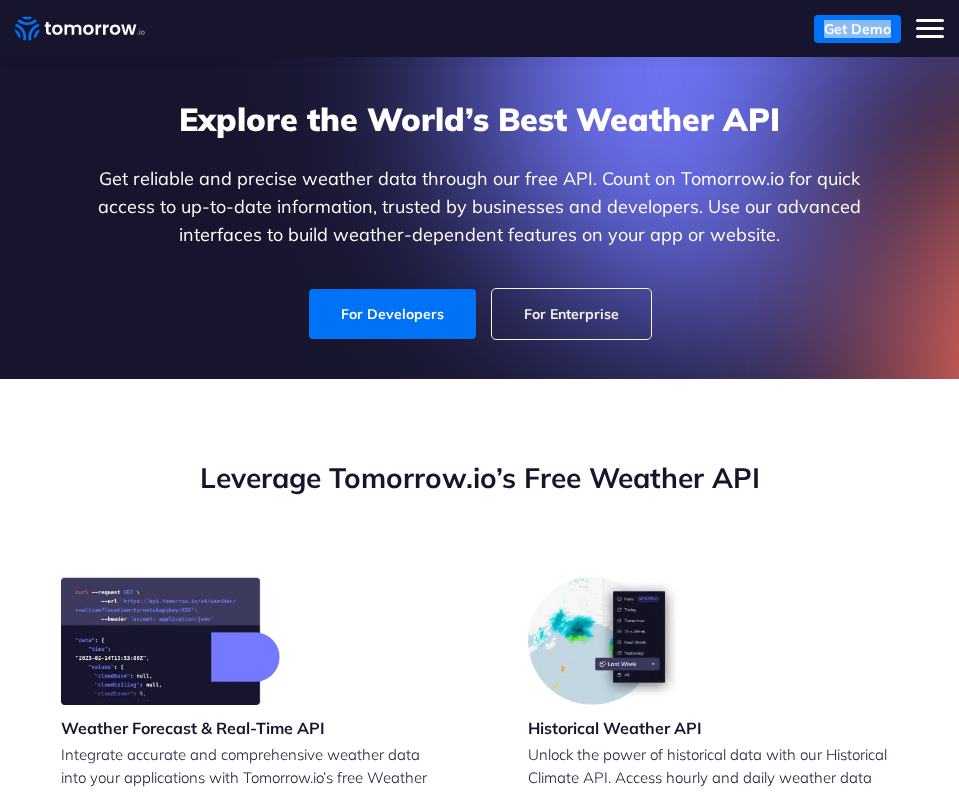 click on "Weather Intelligence Solutions
Products Products
For Organizations
Resilience Platform Your single source of weather truth & decisioning.
Weather API Hyper-accurate weather data with 80+ layers and insights.
See Documentation
Satellite Data
For Consumers" at bounding box center [479, 28] 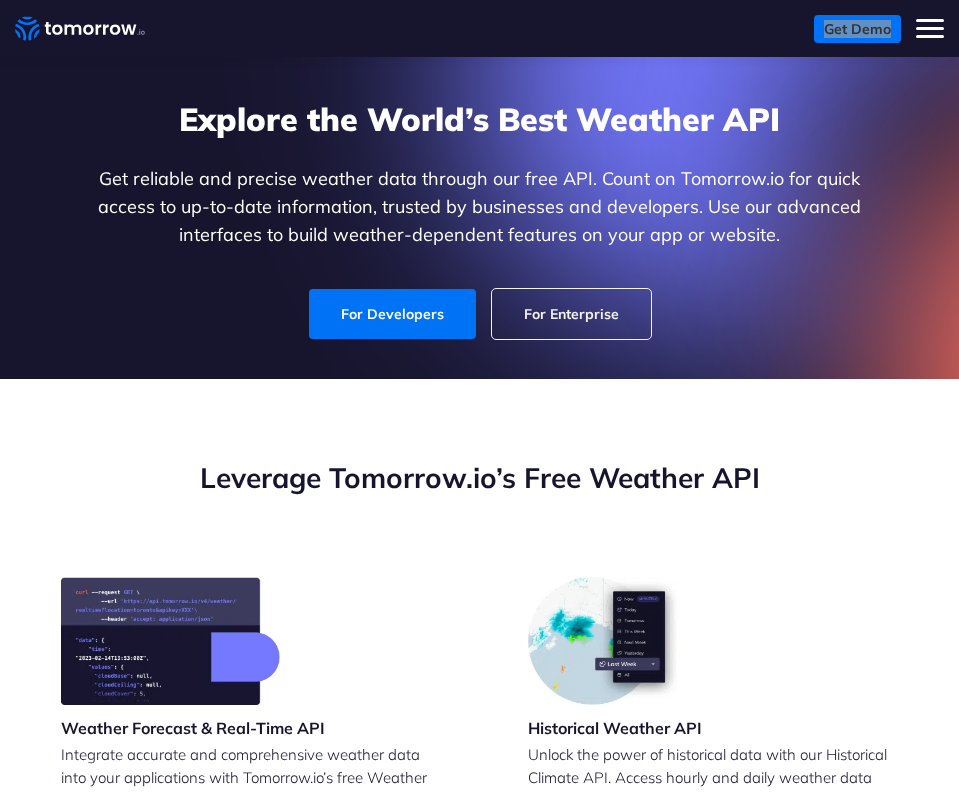 click on "Weather Intelligence Solutions
Products Products
For Organizations
Resilience Platform Your single source of weather truth & decisioning.
Weather API Hyper-accurate weather data with 80+ layers and insights.
See Documentation
Satellite Data
For Consumers" at bounding box center [479, 28] 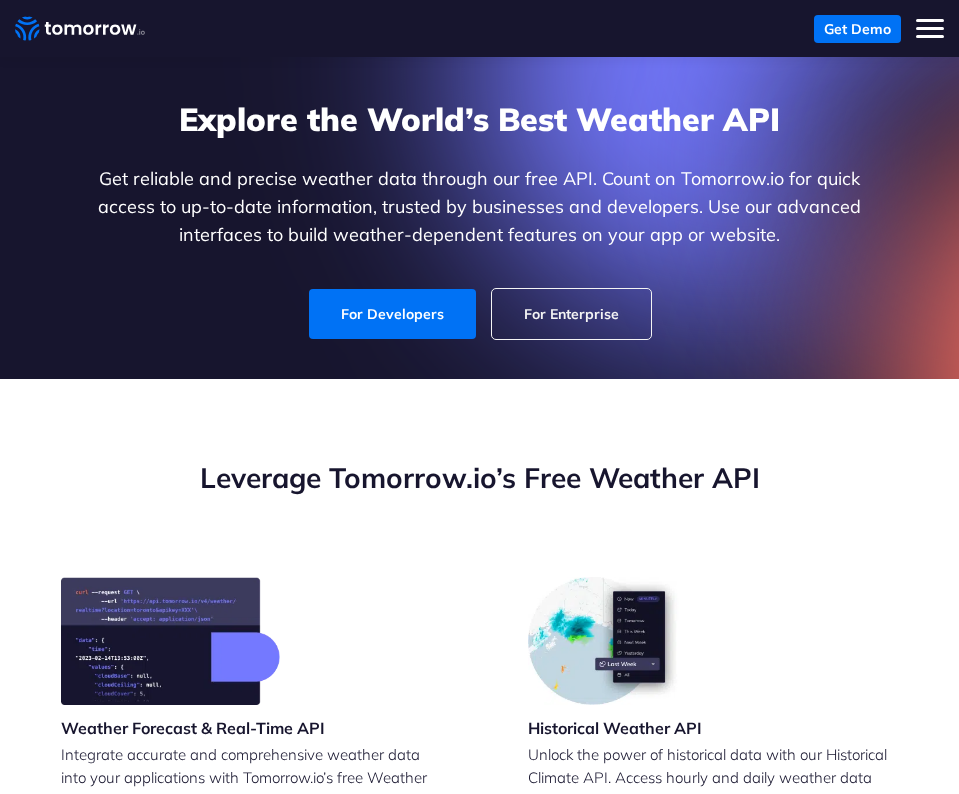 click on "Weather Intelligence Solutions
Products Products
For Organizations
Resilience Platform Your single source of weather truth & decisioning.
Weather API Hyper-accurate weather data with 80+ layers and insights.
See Documentation
Satellite Data
For Consumers" at bounding box center [479, 28] 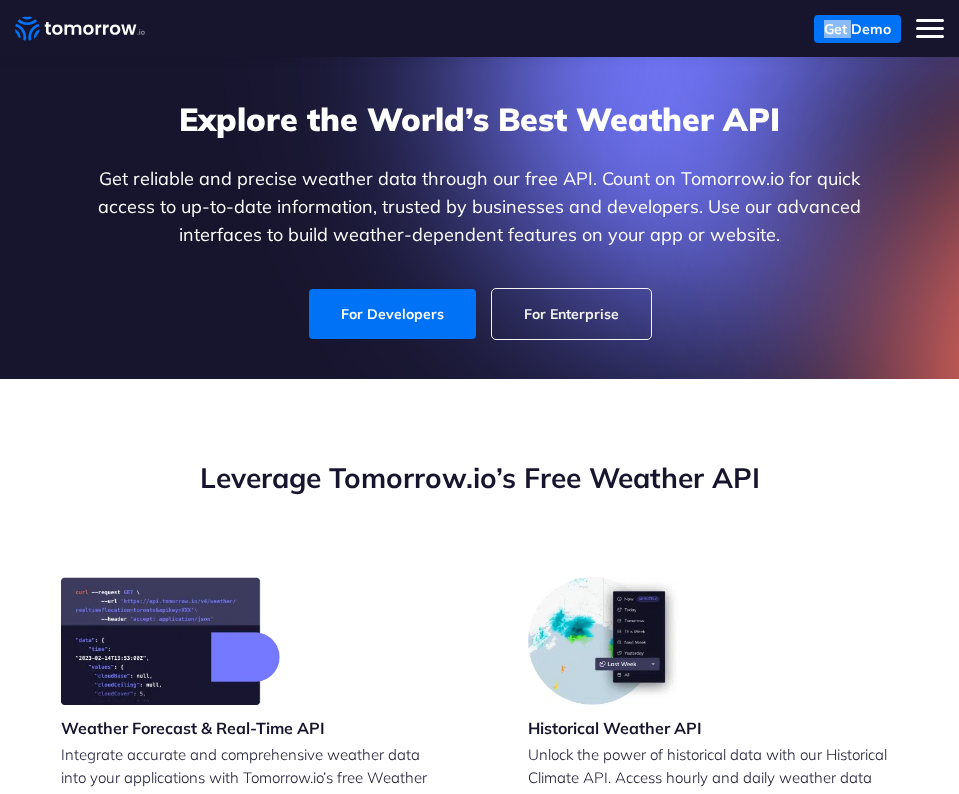 click on "Weather Intelligence Solutions
Products Products
For Organizations
Resilience Platform Your single source of weather truth & decisioning.
Weather API Hyper-accurate weather data with 80+ layers and insights.
See Documentation
Satellite Data
For Consumers" at bounding box center (479, 28) 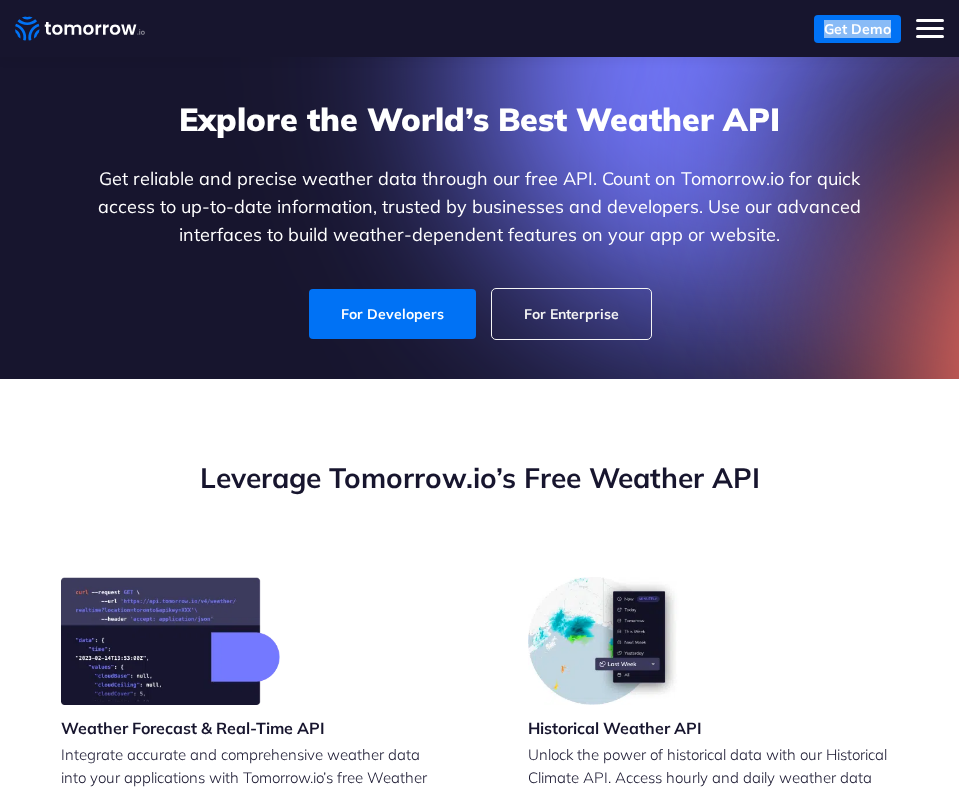 click on "Weather Intelligence Solutions
Products Products
For Organizations
Resilience Platform Your single source of weather truth & decisioning.
Weather API Hyper-accurate weather data with 80+ layers and insights.
See Documentation
Satellite Data
For Consumers" at bounding box center [479, 28] 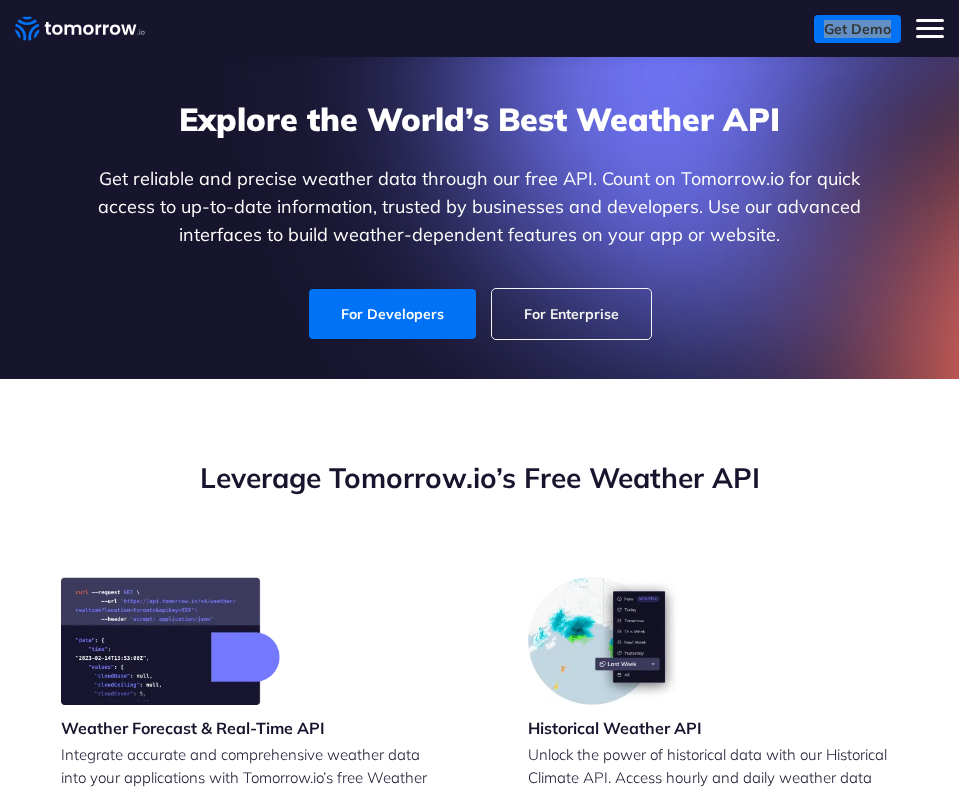 click on "Weather Intelligence Solutions
Products Products
For Organizations
Resilience Platform Your single source of weather truth & decisioning.
Weather API Hyper-accurate weather data with 80+ layers and insights.
See Documentation
Satellite Data
For Consumers" at bounding box center (479, 28) 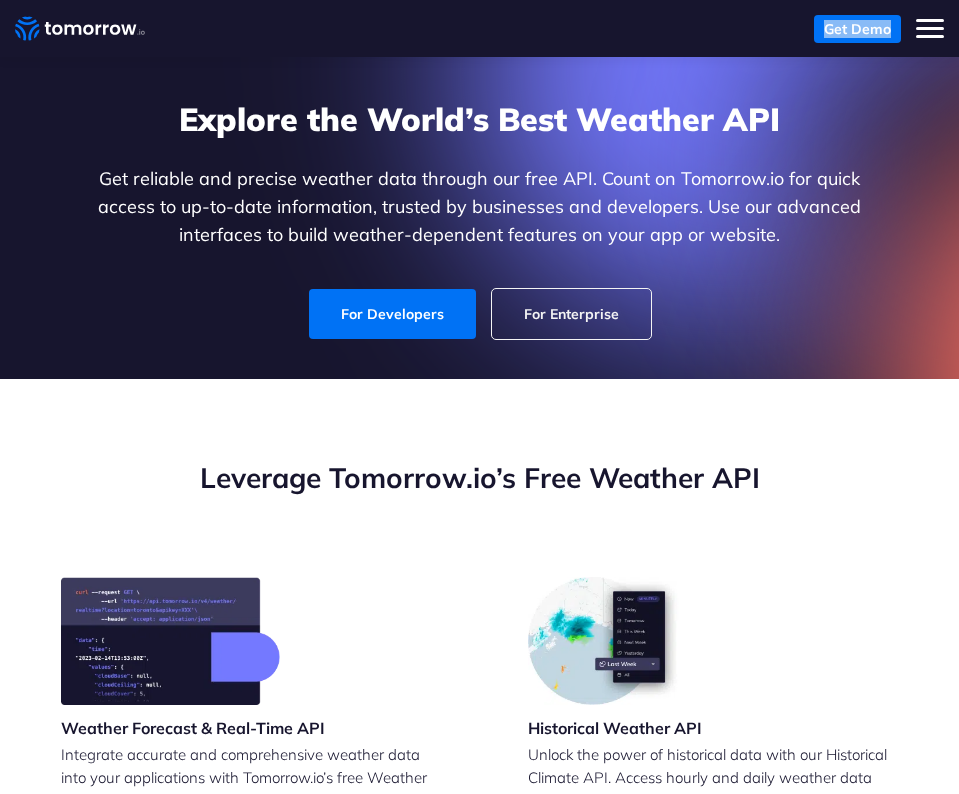 click on "Weather Intelligence Solutions
Products Products
For Organizations
Resilience Platform Your single source of weather truth & decisioning.
Weather API Hyper-accurate weather data with 80+ layers and insights.
See Documentation
Satellite Data
For Consumers" at bounding box center (479, 28) 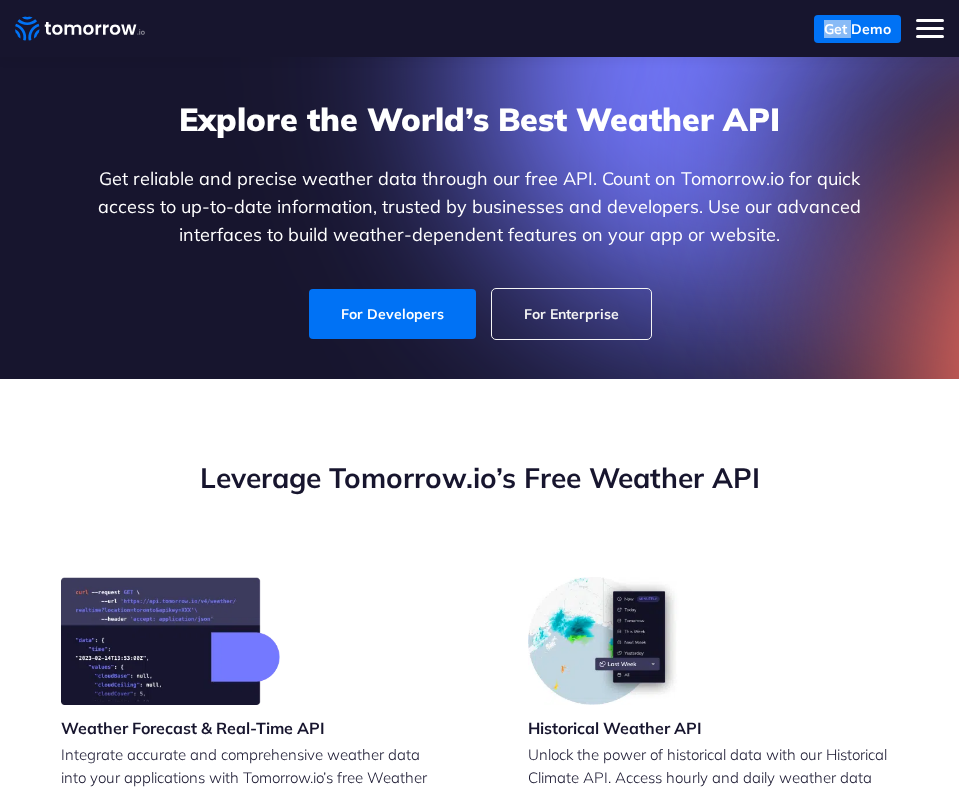 click on "Weather Intelligence Solutions
Products Products
For Organizations
Resilience Platform Your single source of weather truth & decisioning.
Weather API Hyper-accurate weather data with 80+ layers and insights.
See Documentation
Satellite Data
For Consumers" at bounding box center [479, 28] 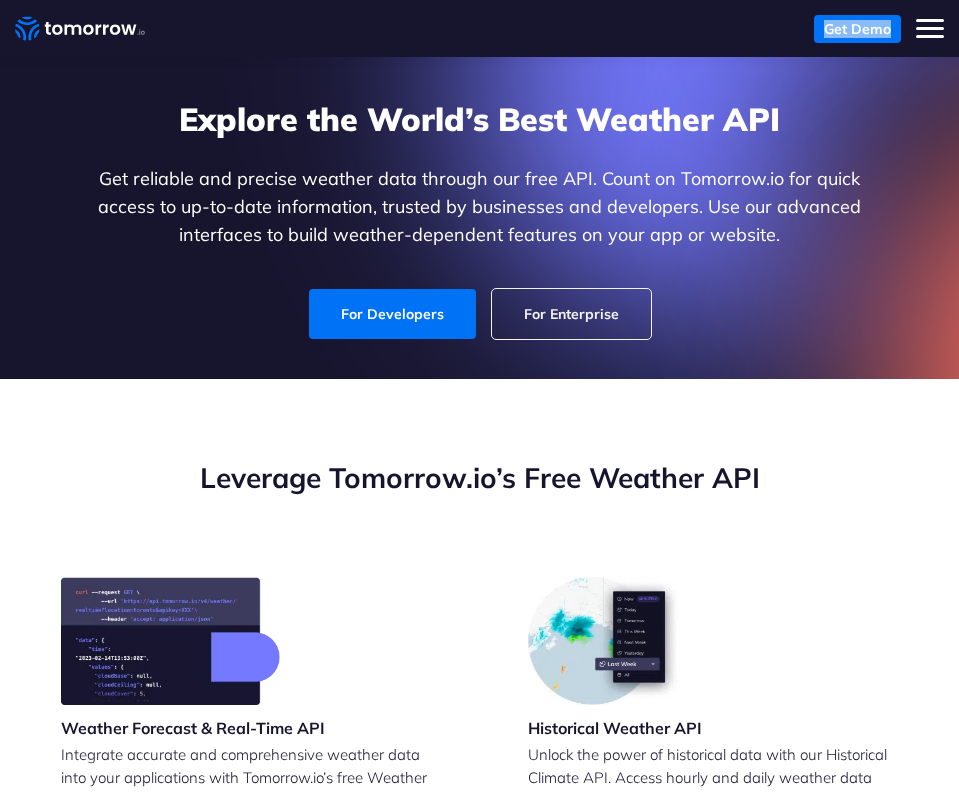 click on "Weather Intelligence Solutions
Products Products
For Organizations
Resilience Platform Your single source of weather truth & decisioning.
Weather API Hyper-accurate weather data with 80+ layers and insights.
See Documentation
Satellite Data
For Consumers" at bounding box center (479, 28) 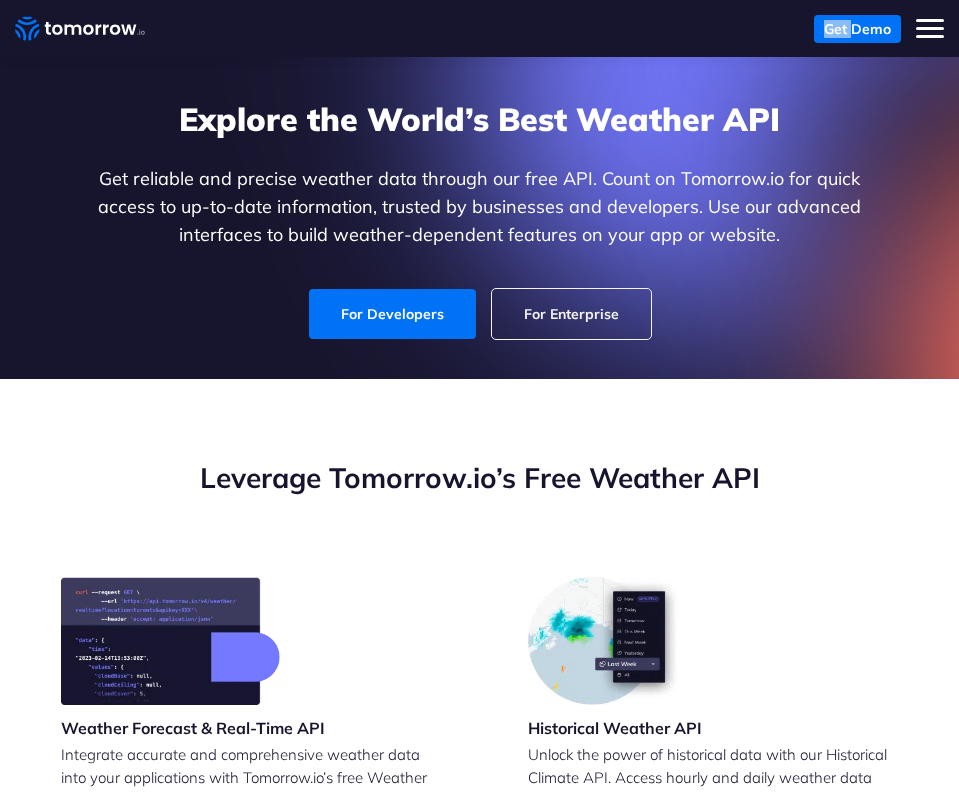 click on "Weather Intelligence Solutions
Products Products
For Organizations
Resilience Platform Your single source of weather truth & decisioning.
Weather API Hyper-accurate weather data with 80+ layers and insights.
See Documentation
Satellite Data
For Consumers" at bounding box center (479, 28) 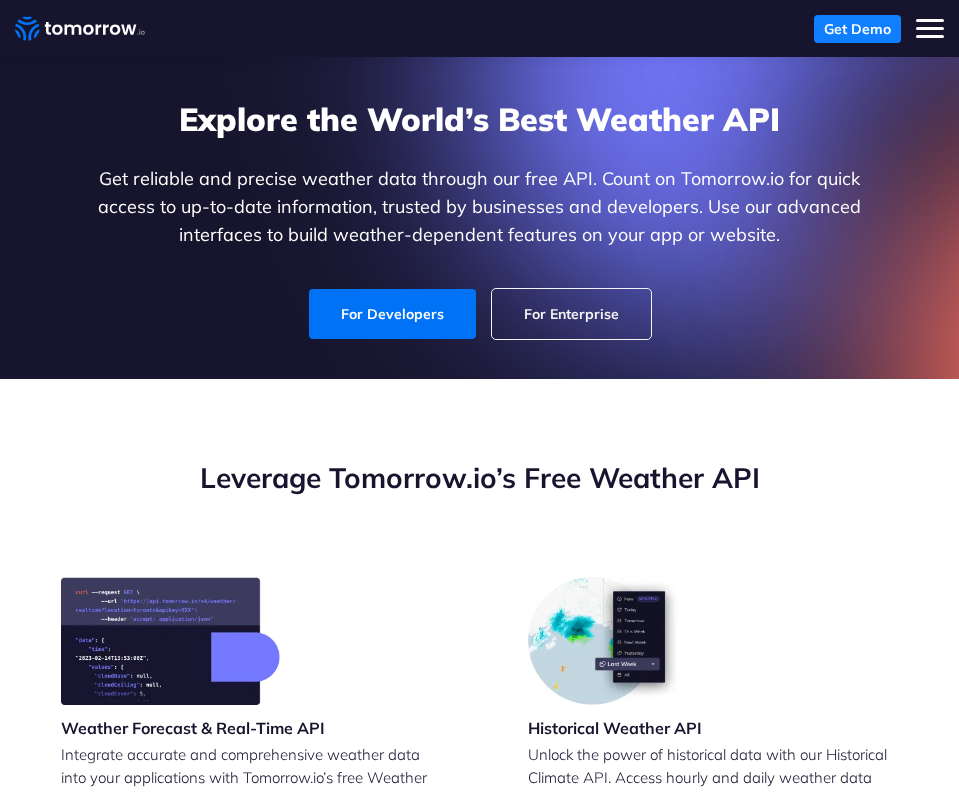 drag, startPoint x: 807, startPoint y: 32, endPoint x: 827, endPoint y: 37, distance: 20.615528 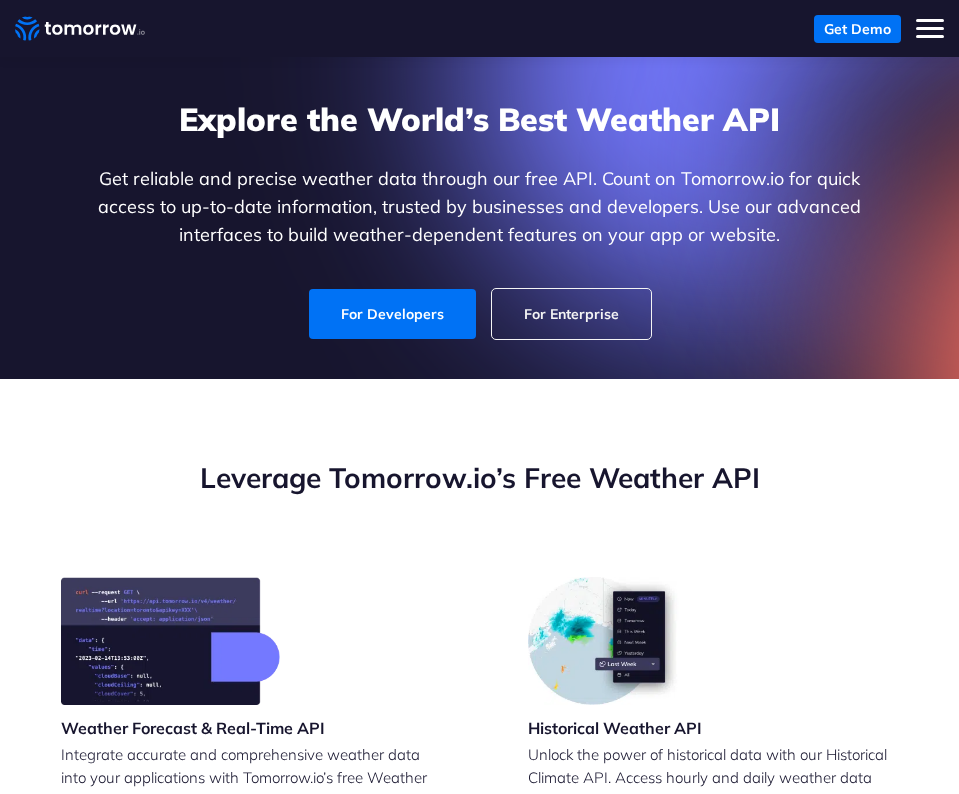 drag, startPoint x: 726, startPoint y: 615, endPoint x: 786, endPoint y: 37, distance: 581.10583 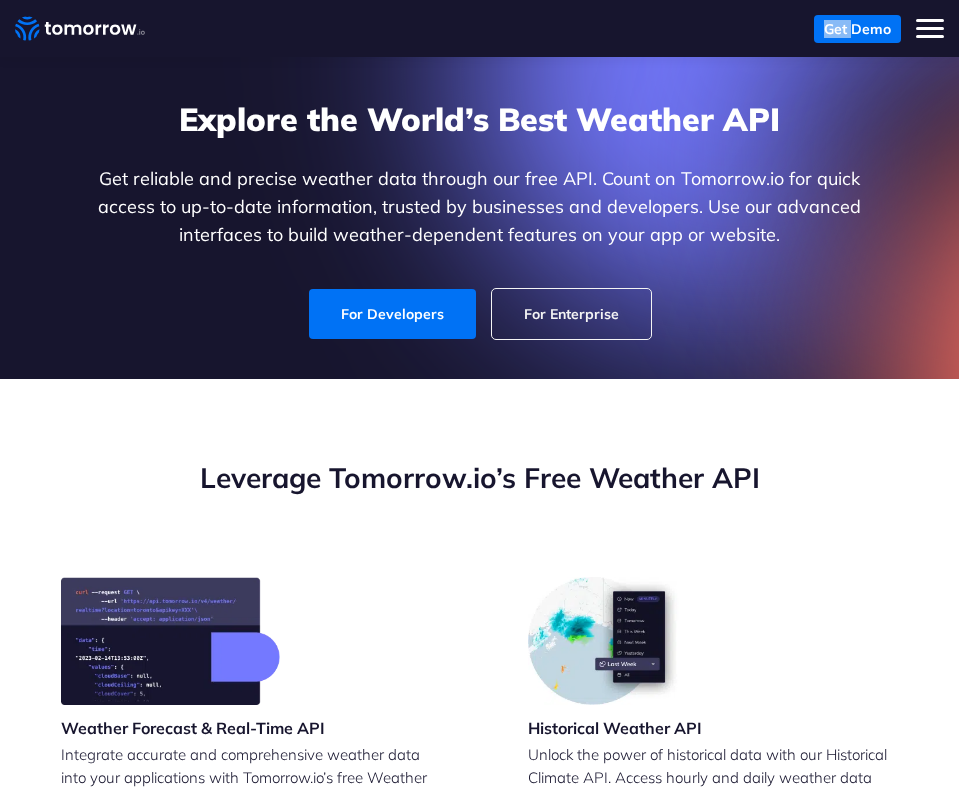click on "Weather Intelligence Solutions
Products Products
For Organizations
Resilience Platform Your single source of weather truth & decisioning.
Weather API Hyper-accurate weather data with 80+ layers and insights.
See Documentation
Satellite Data
For Consumers" at bounding box center [479, 28] 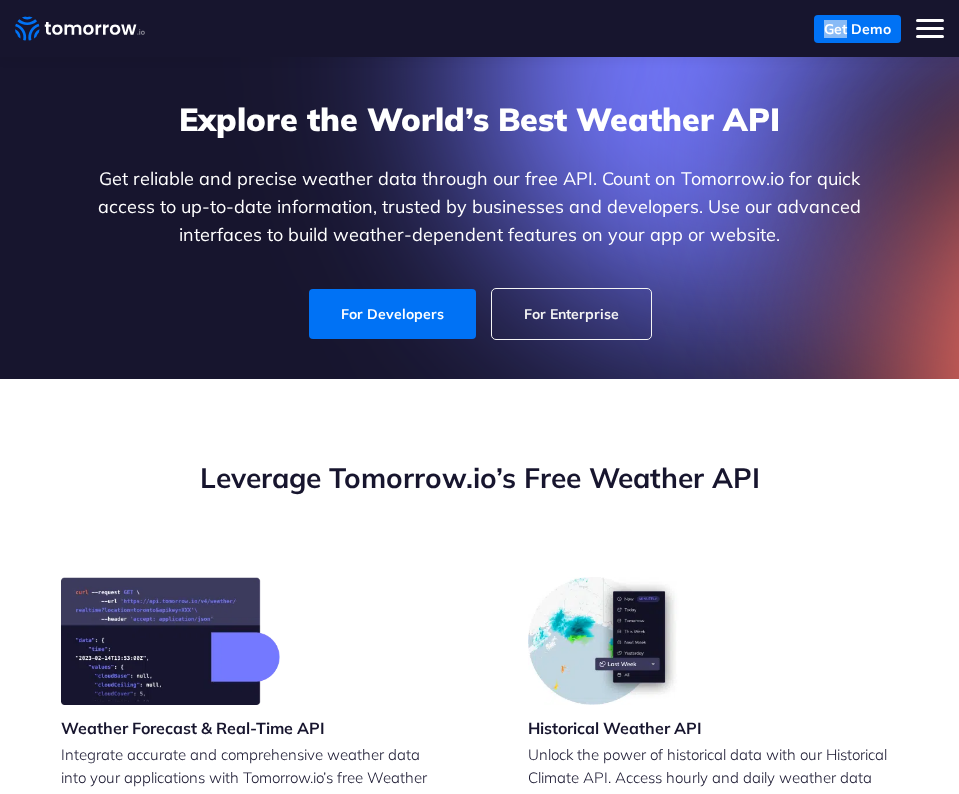 click on "Weather Intelligence Solutions
Products Products
For Organizations
Resilience Platform Your single source of weather truth & decisioning.
Weather API Hyper-accurate weather data with 80+ layers and insights.
See Documentation
Satellite Data
For Consumers" at bounding box center (479, 28) 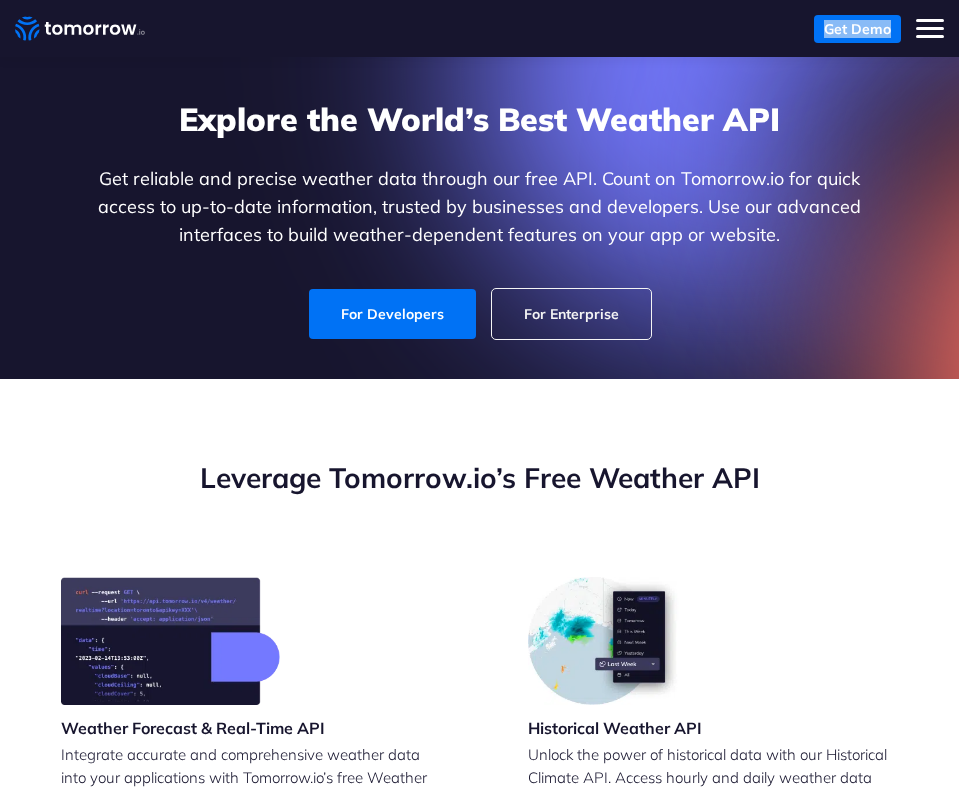 click on "Weather Intelligence Solutions
Products Products
For Organizations
Resilience Platform Your single source of weather truth & decisioning.
Weather API Hyper-accurate weather data with 80+ layers and insights.
See Documentation
Satellite Data
For Consumers" at bounding box center [479, 28] 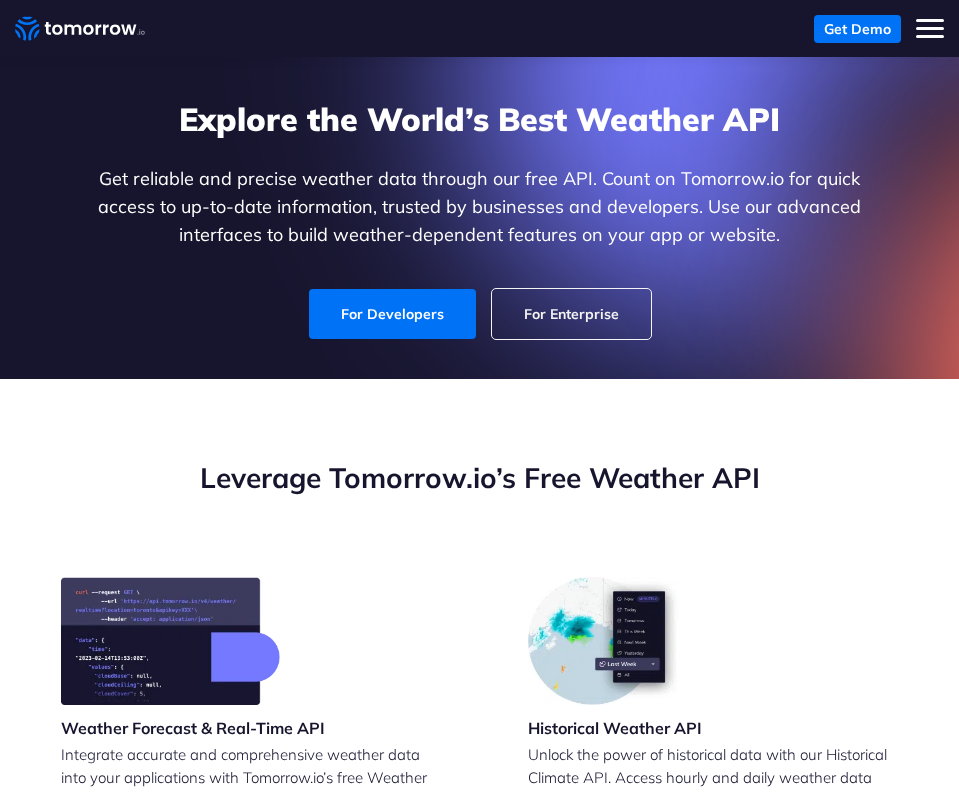 click on "Weather Intelligence Solutions
Products Products
For Organizations
Resilience Platform Your single source of weather truth & decisioning.
Weather API Hyper-accurate weather data with 80+ layers and insights.
See Documentation
Satellite Data
For Consumers" at bounding box center [479, 28] 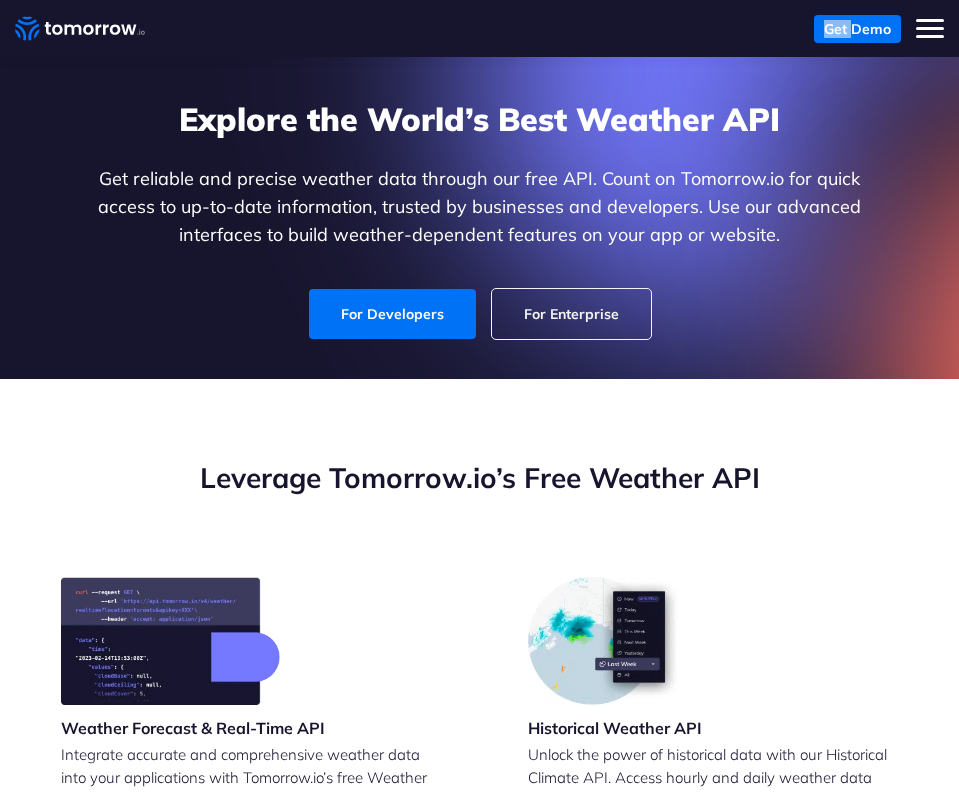 click on "Weather Intelligence Solutions
Products Products
For Organizations
Resilience Platform Your single source of weather truth & decisioning.
Weather API Hyper-accurate weather data with 80+ layers and insights.
See Documentation
Satellite Data
For Consumers" at bounding box center [479, 28] 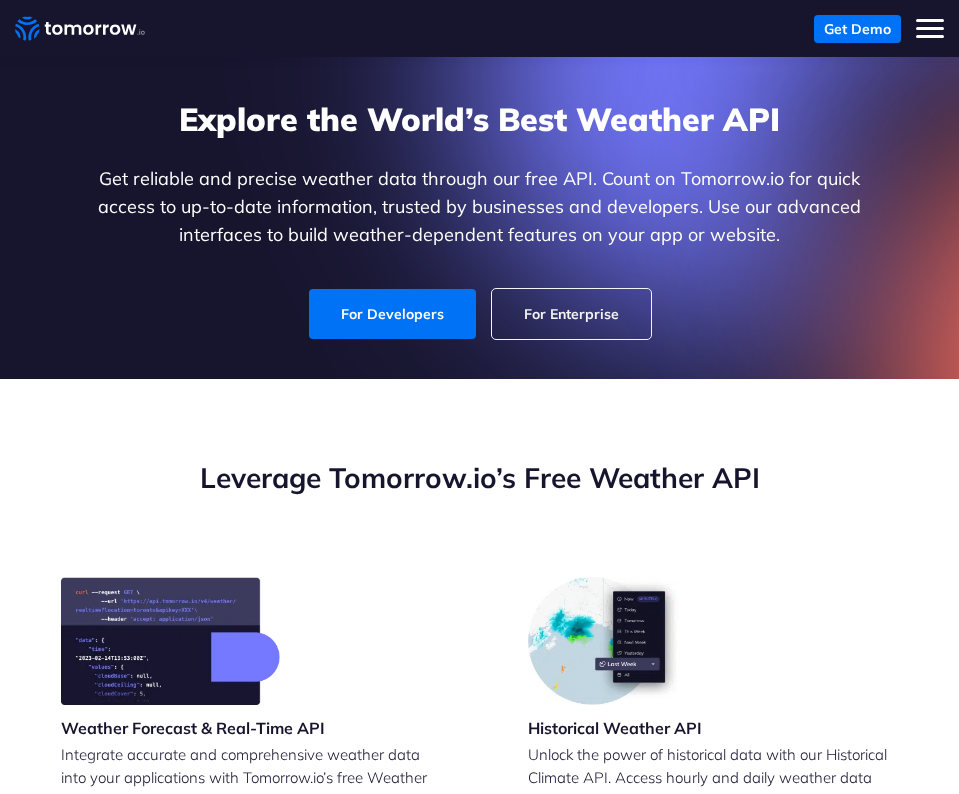 click on "Weather Intelligence Solutions
Products Products
For Organizations
Resilience Platform Your single source of weather truth & decisioning.
Weather API Hyper-accurate weather data with 80+ layers and insights.
See Documentation
Satellite Data
For Consumers" at bounding box center (479, 28) 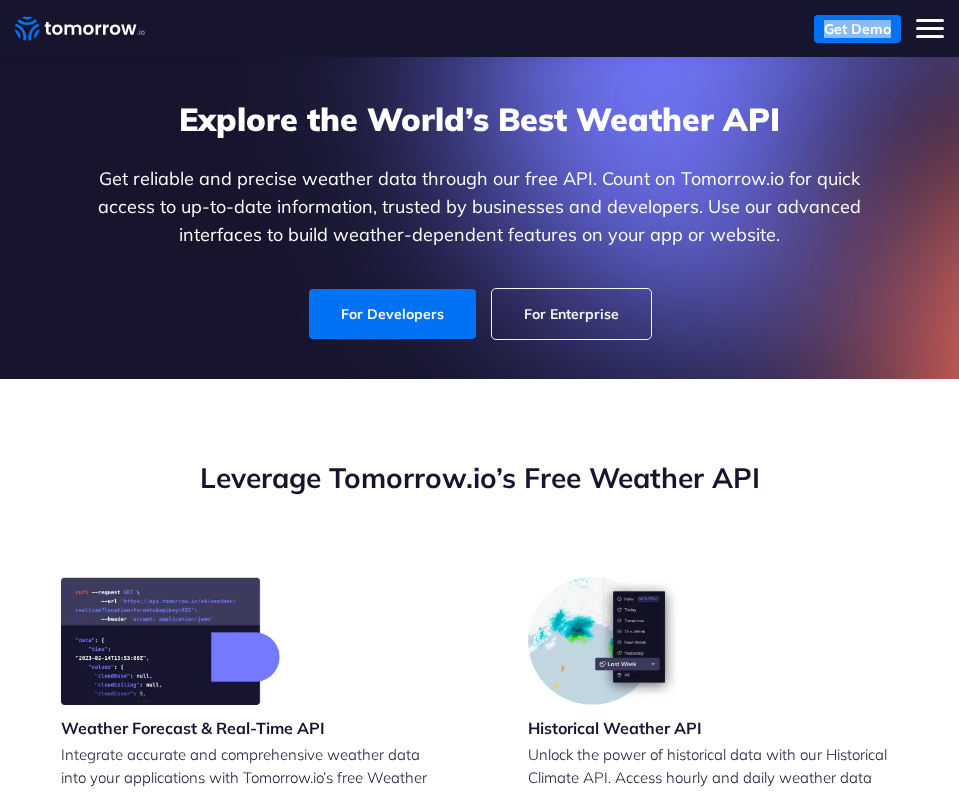 drag, startPoint x: 798, startPoint y: 46, endPoint x: 777, endPoint y: -54, distance: 102.18121 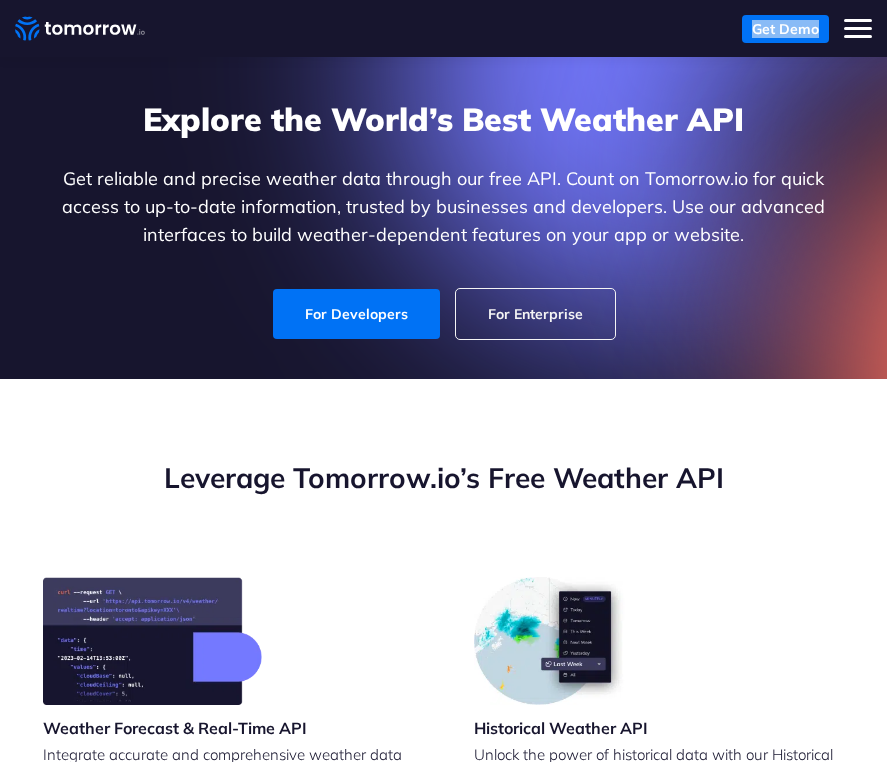 drag, startPoint x: 777, startPoint y: -54, endPoint x: 954, endPoint y: 256, distance: 356.972 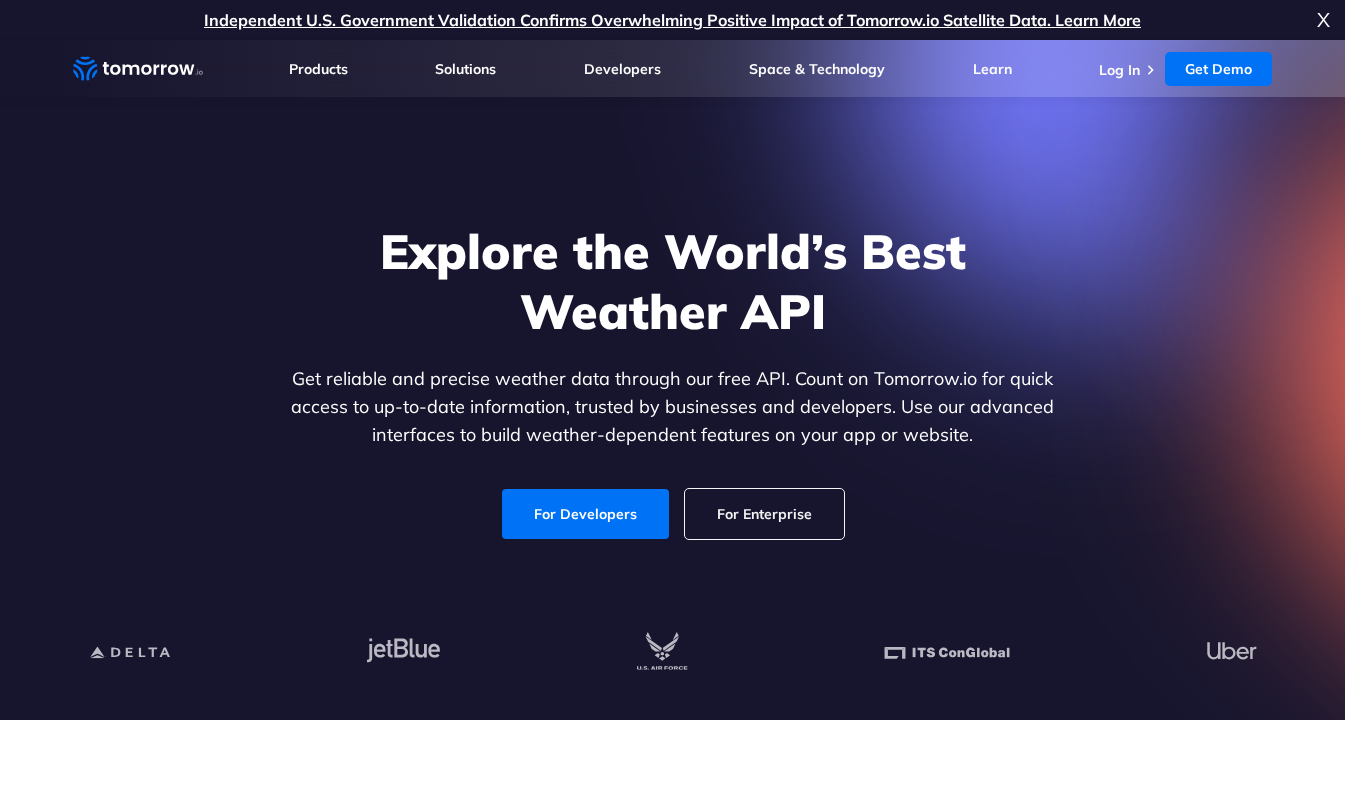 click on "Explore the World’s Best Weather API" at bounding box center (673, 281) 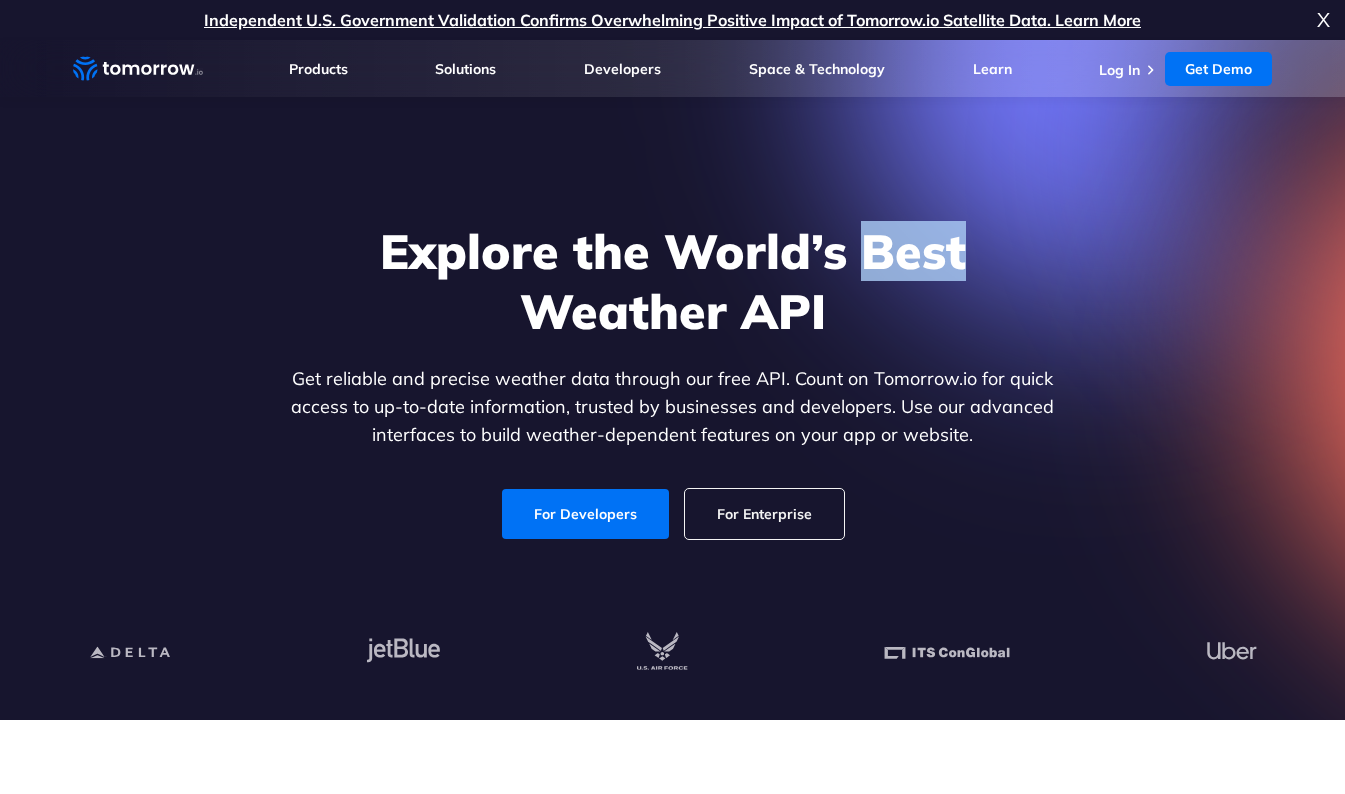 click on "Explore the World’s Best Weather API" at bounding box center (673, 281) 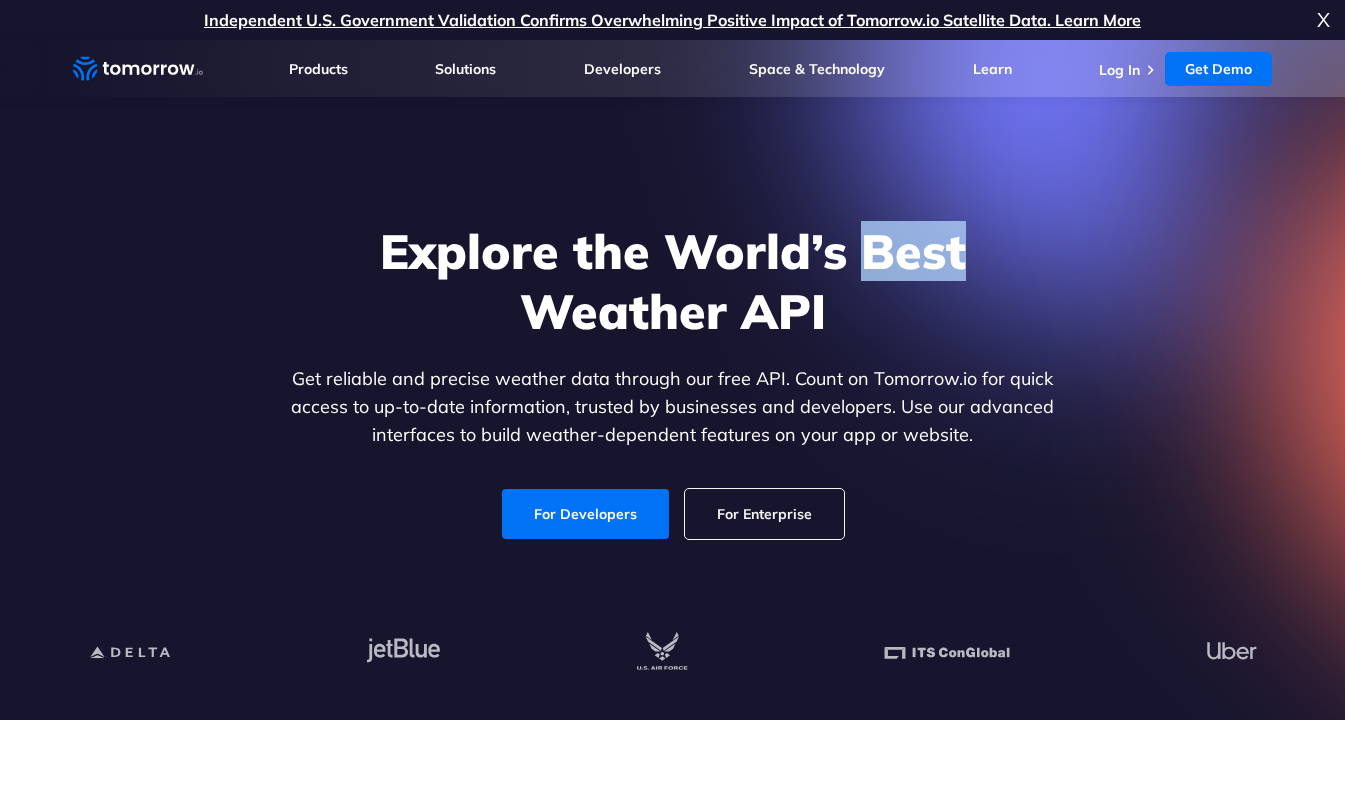 click on "Explore the World’s Best Weather API" at bounding box center [673, 281] 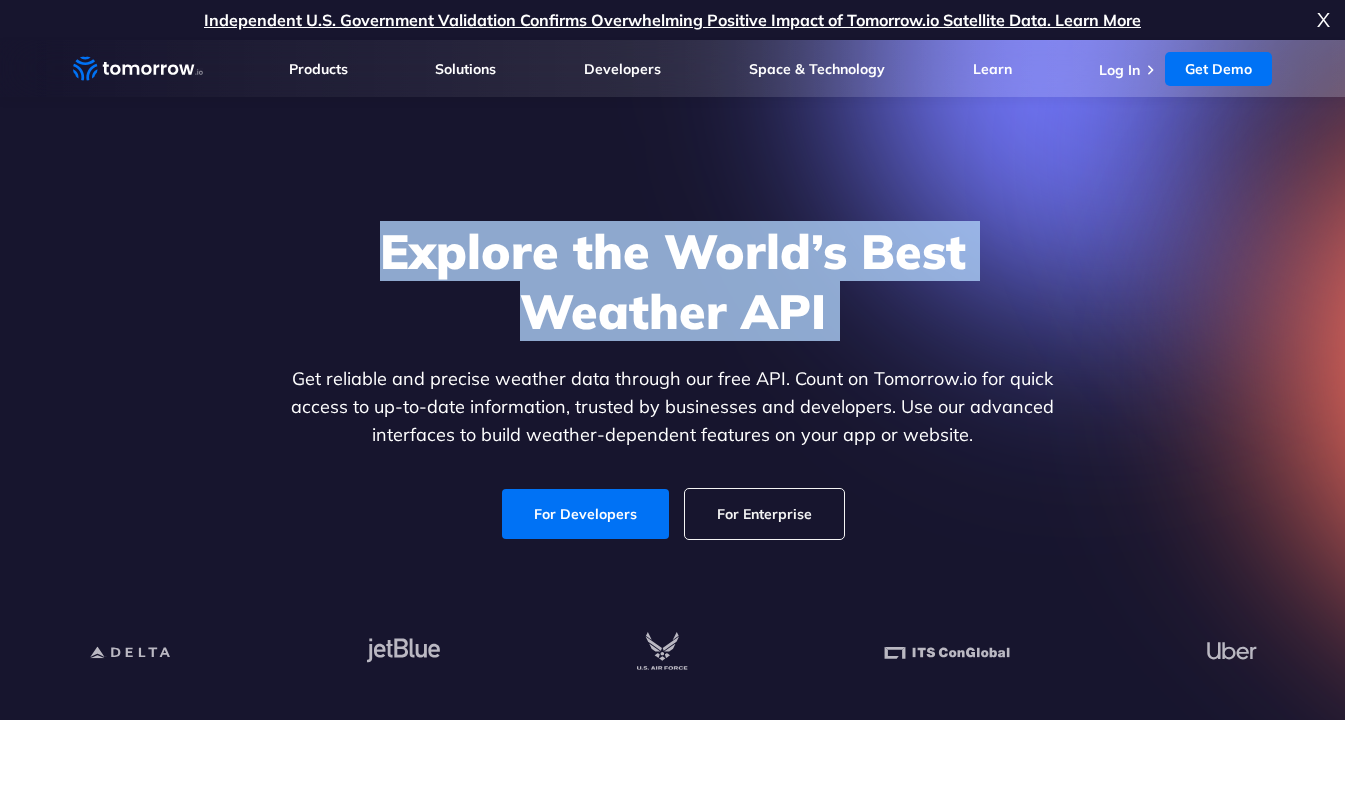 click on "Explore the World’s Best Weather API" at bounding box center [673, 281] 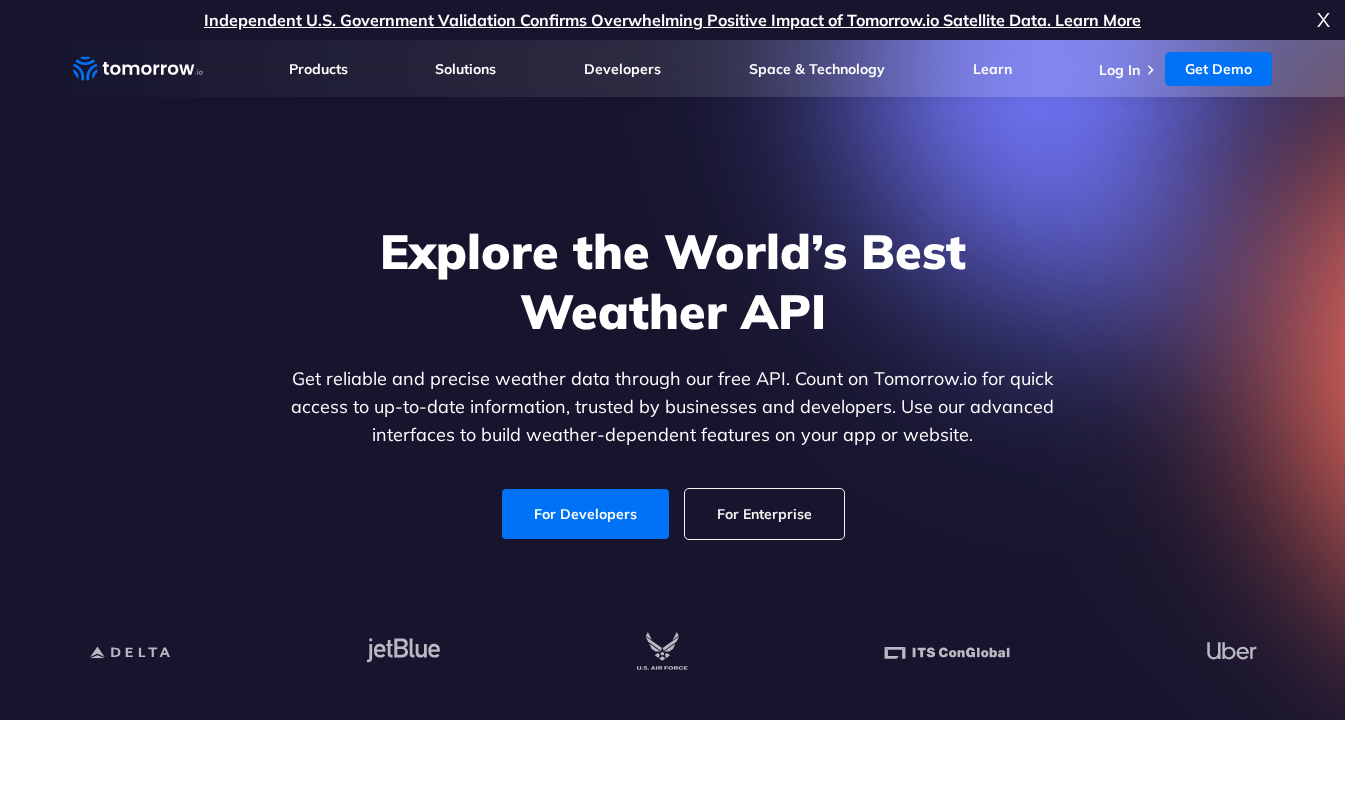 click on "Explore the World’s Best Weather API" at bounding box center [673, 281] 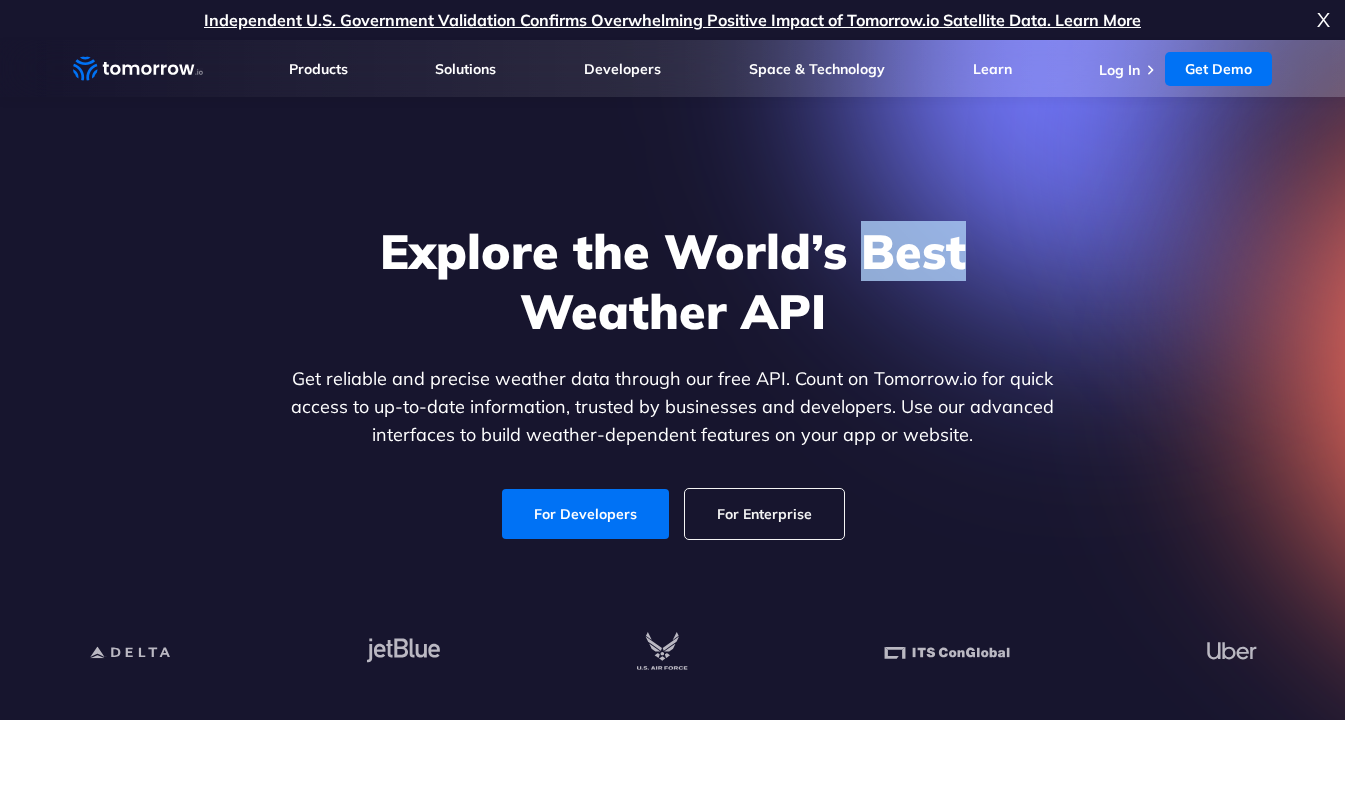 click on "Explore the World’s Best Weather API" at bounding box center [673, 281] 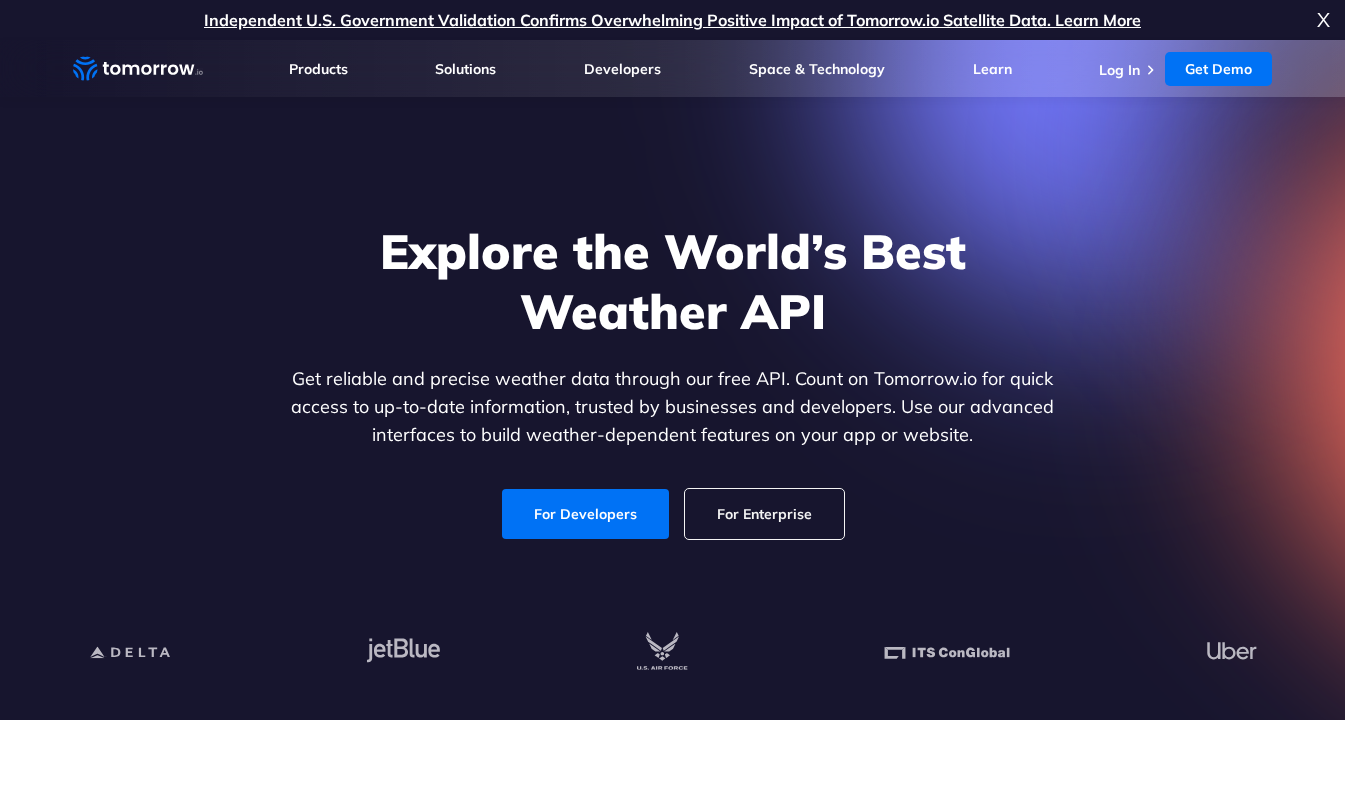 click on "Explore the World’s Best Weather API" at bounding box center [673, 281] 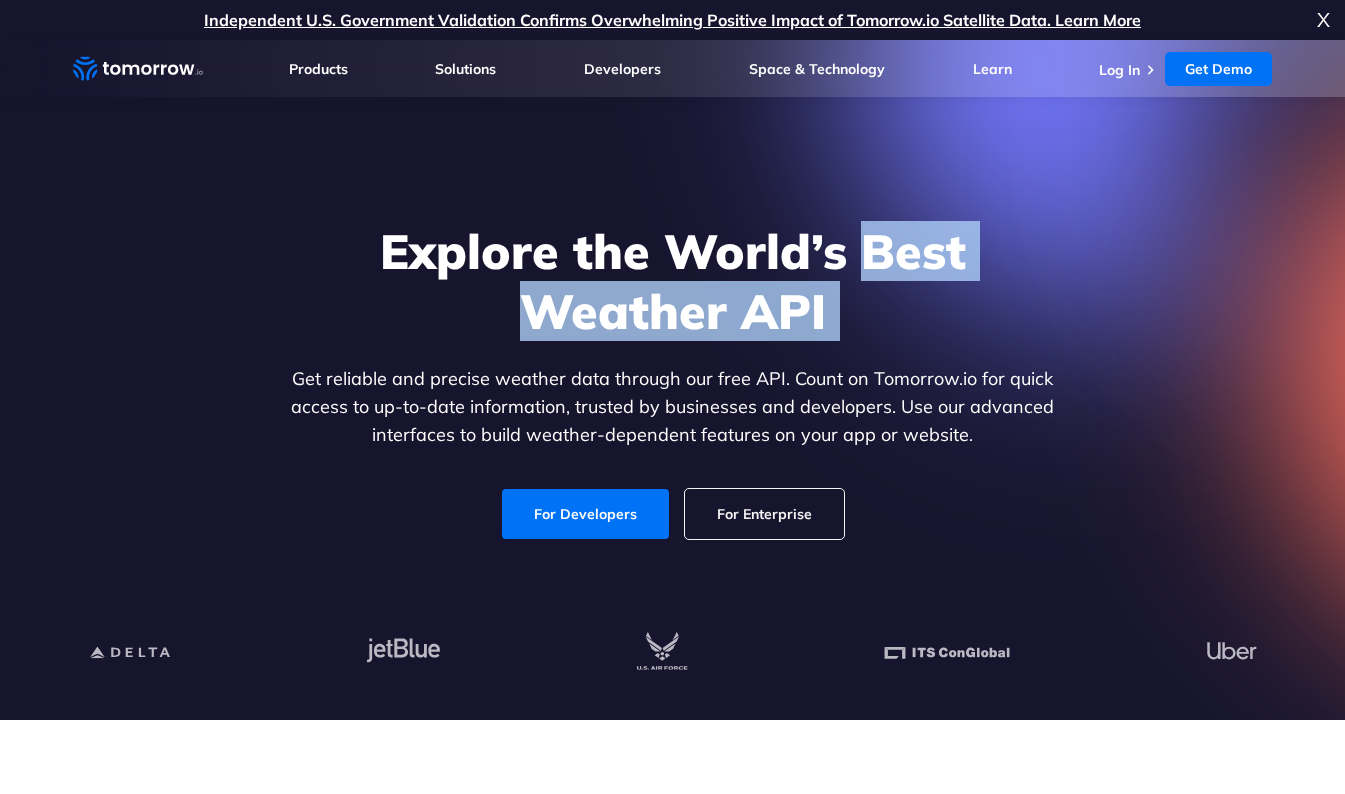 drag, startPoint x: 960, startPoint y: 250, endPoint x: 985, endPoint y: 306, distance: 61.326992 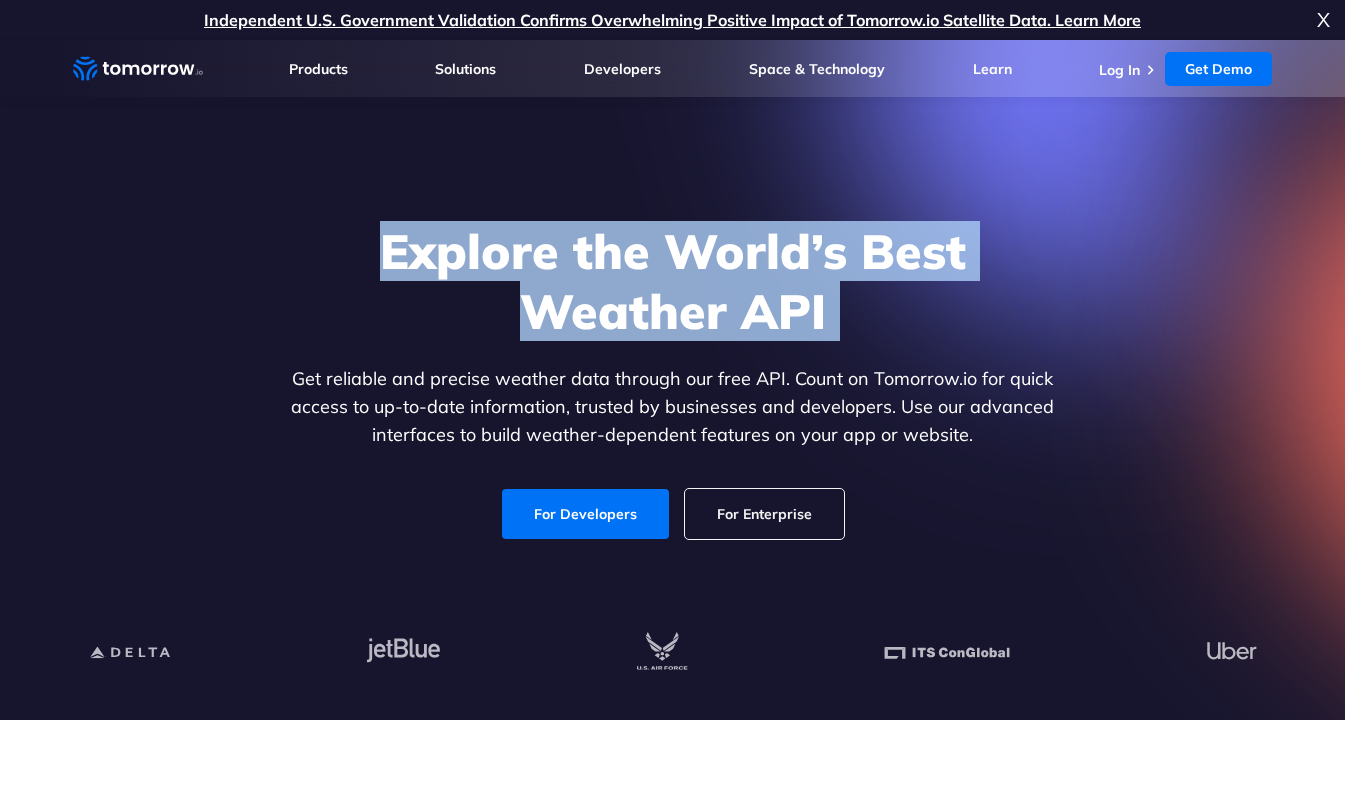 click on "Explore the World’s Best Weather API" at bounding box center (673, 281) 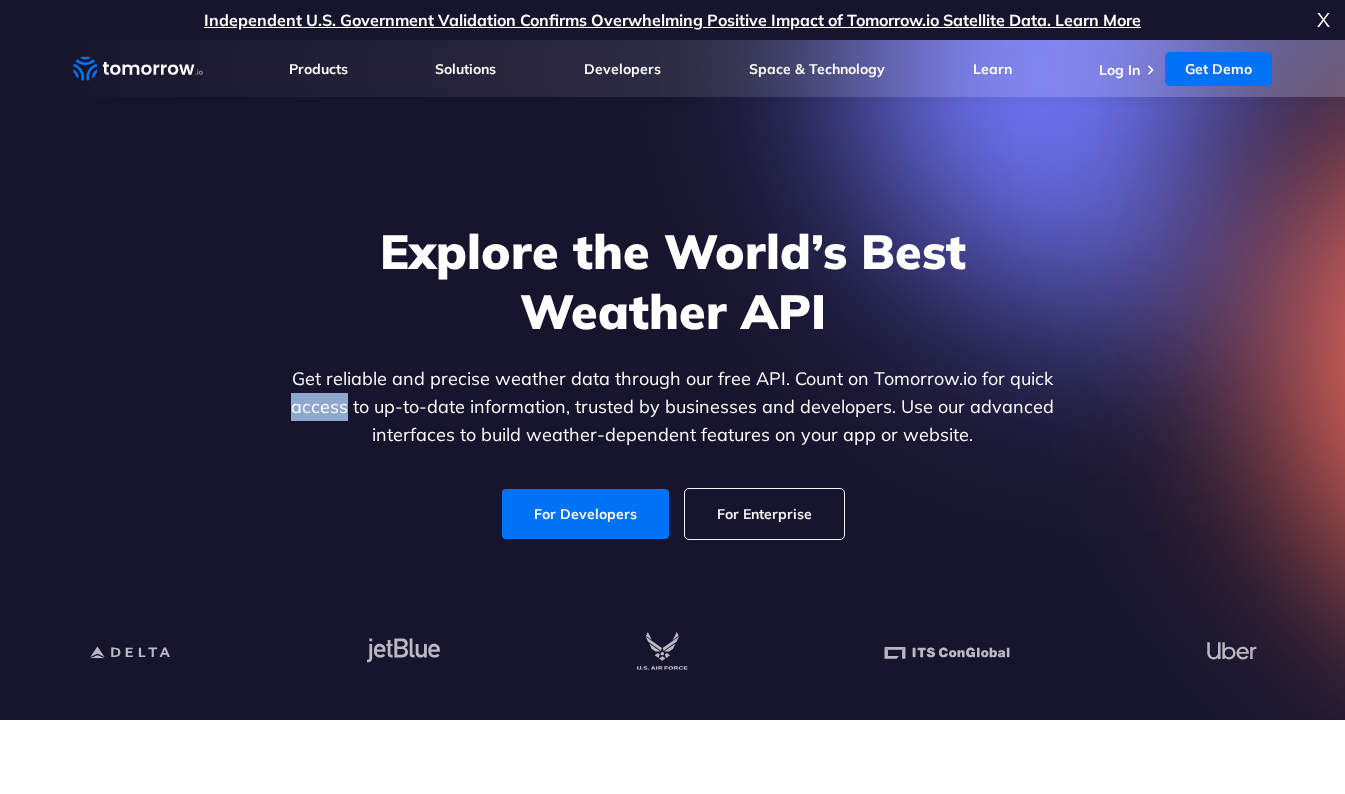drag, startPoint x: 6, startPoint y: 421, endPoint x: 957, endPoint y: 324, distance: 955.9341 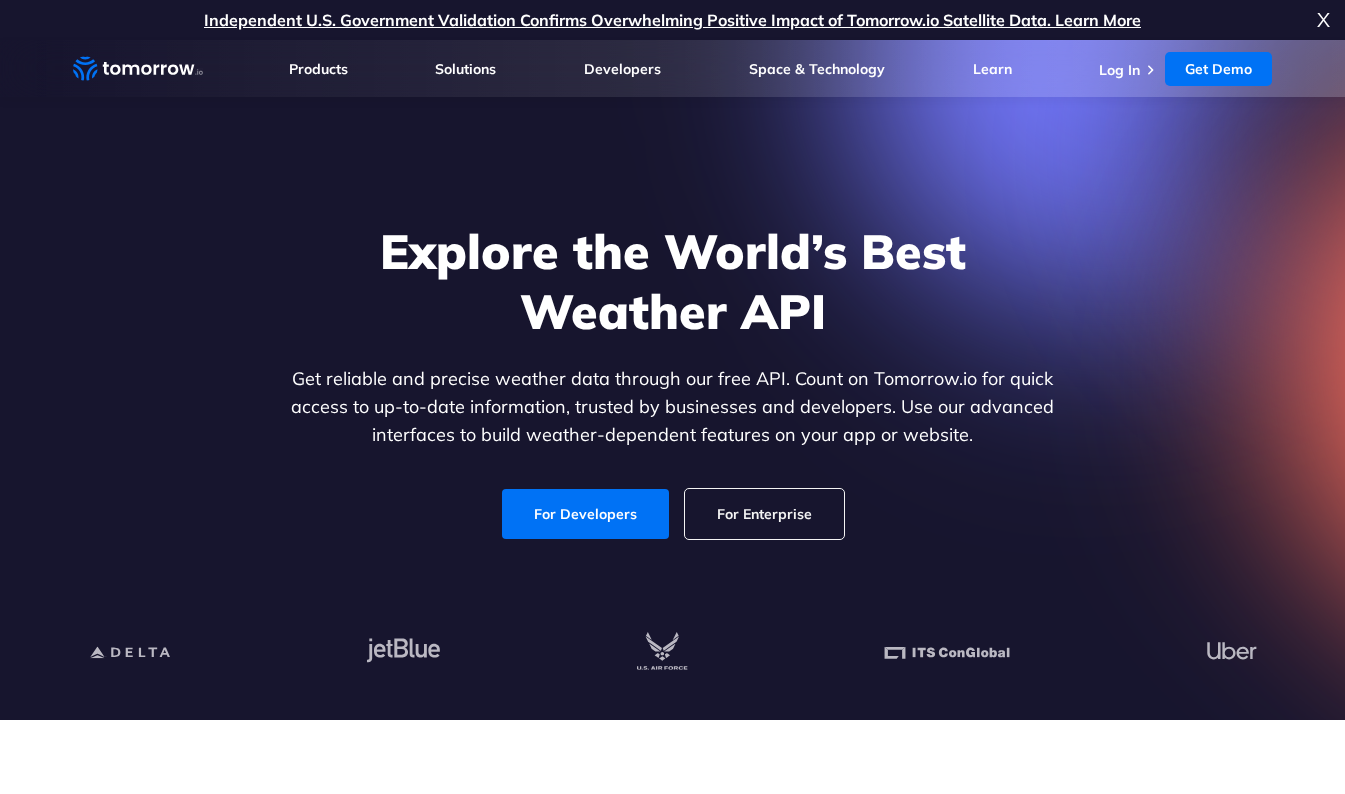 click on "Explore the World’s Best Weather API" at bounding box center [673, 281] 